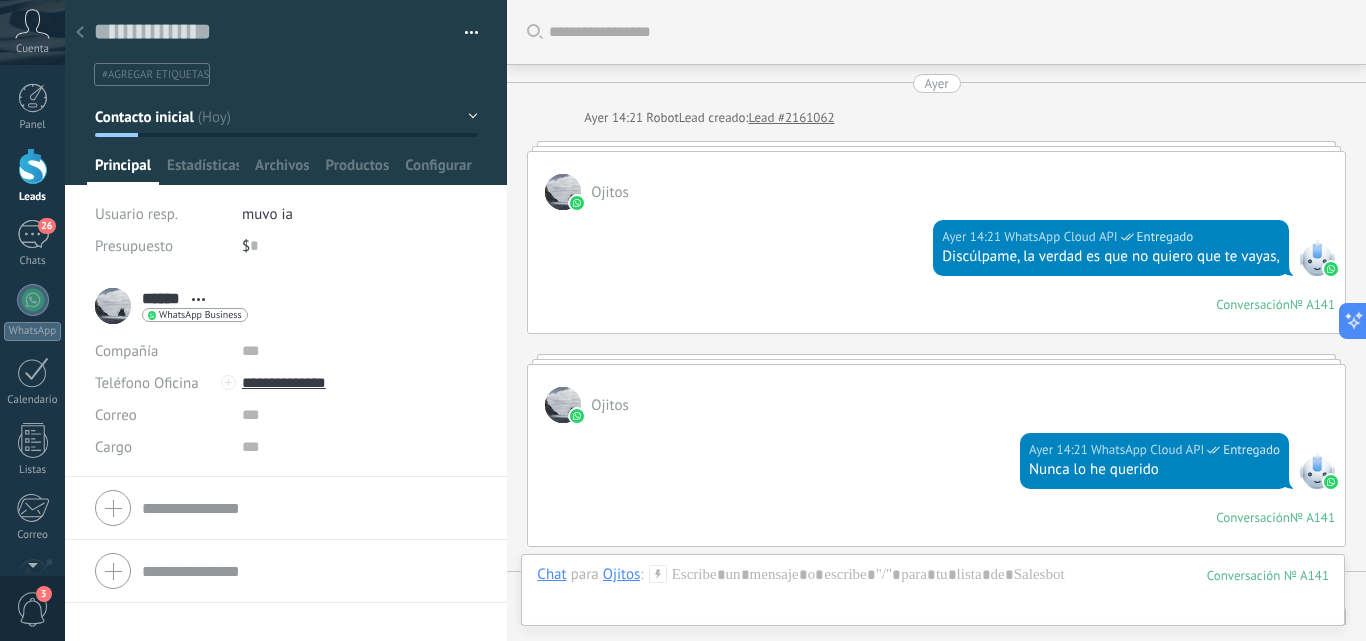 scroll, scrollTop: 0, scrollLeft: 0, axis: both 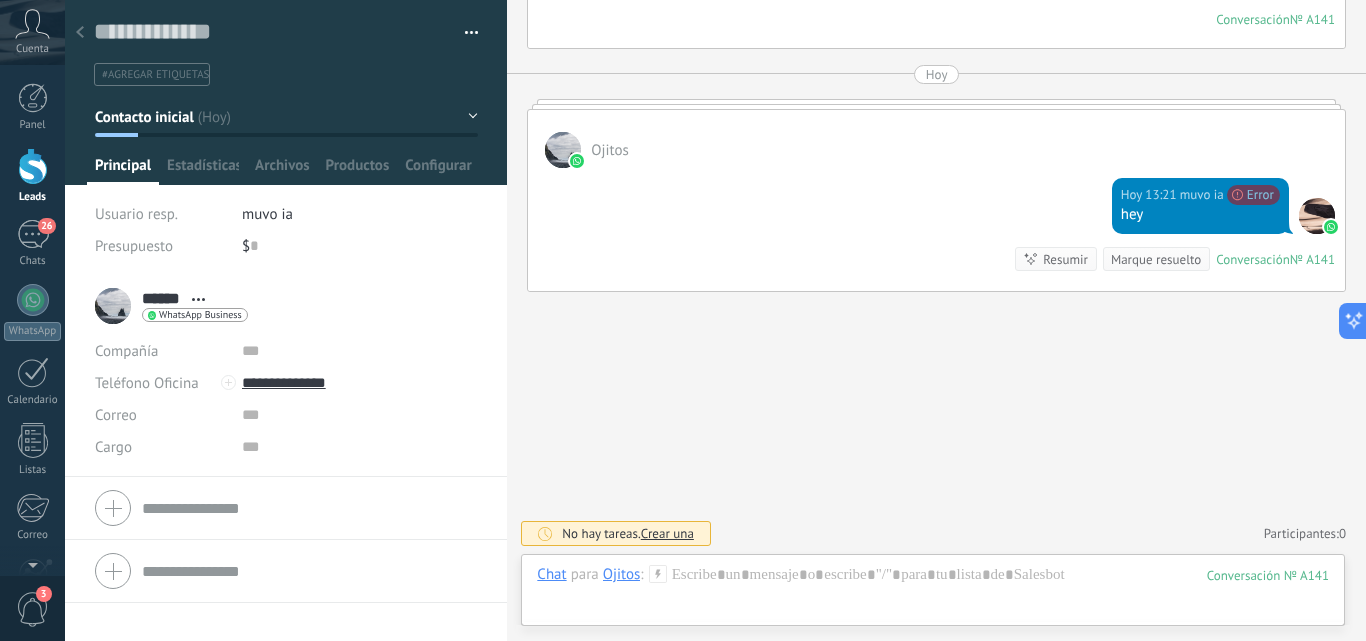 click at bounding box center [33, 166] 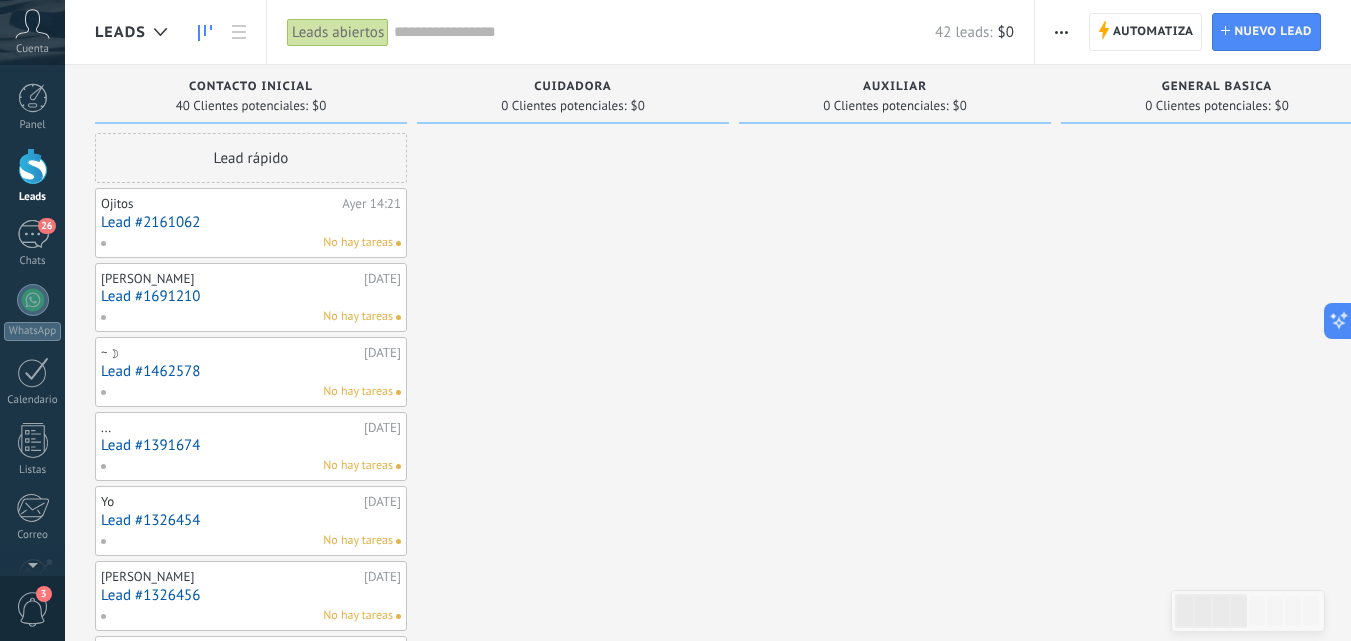 click on "Automatiza" at bounding box center [1153, 32] 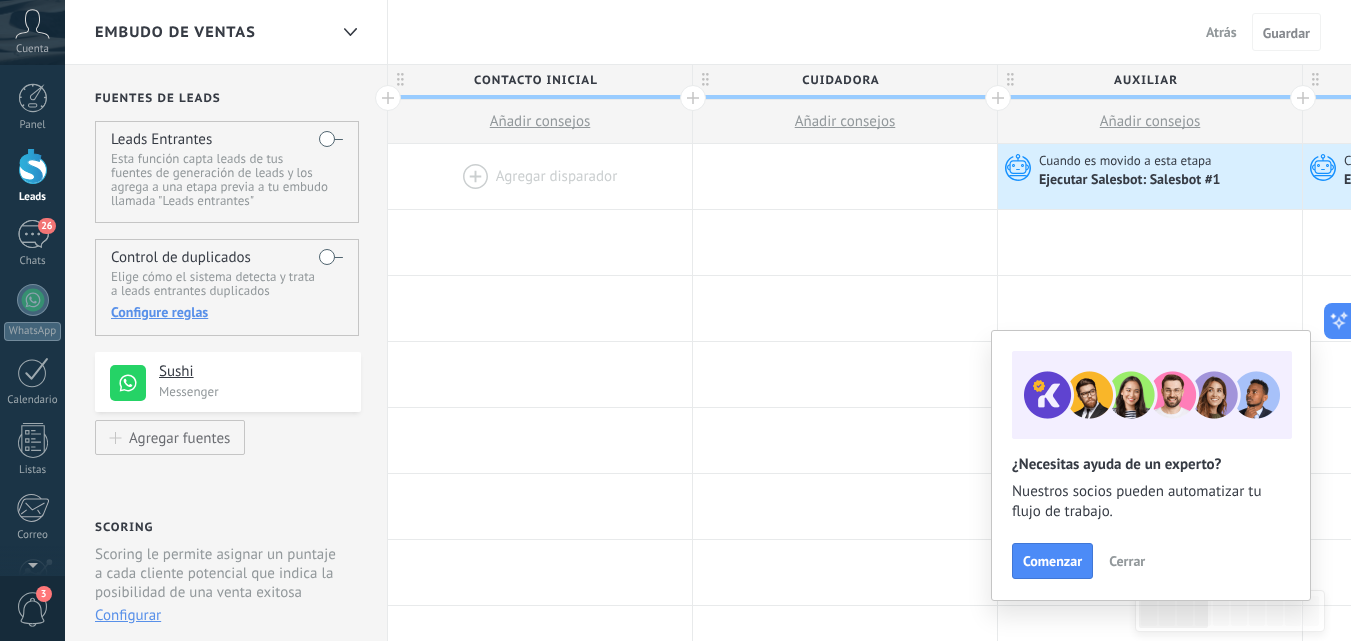 click on "Cerrar" at bounding box center [1127, 561] 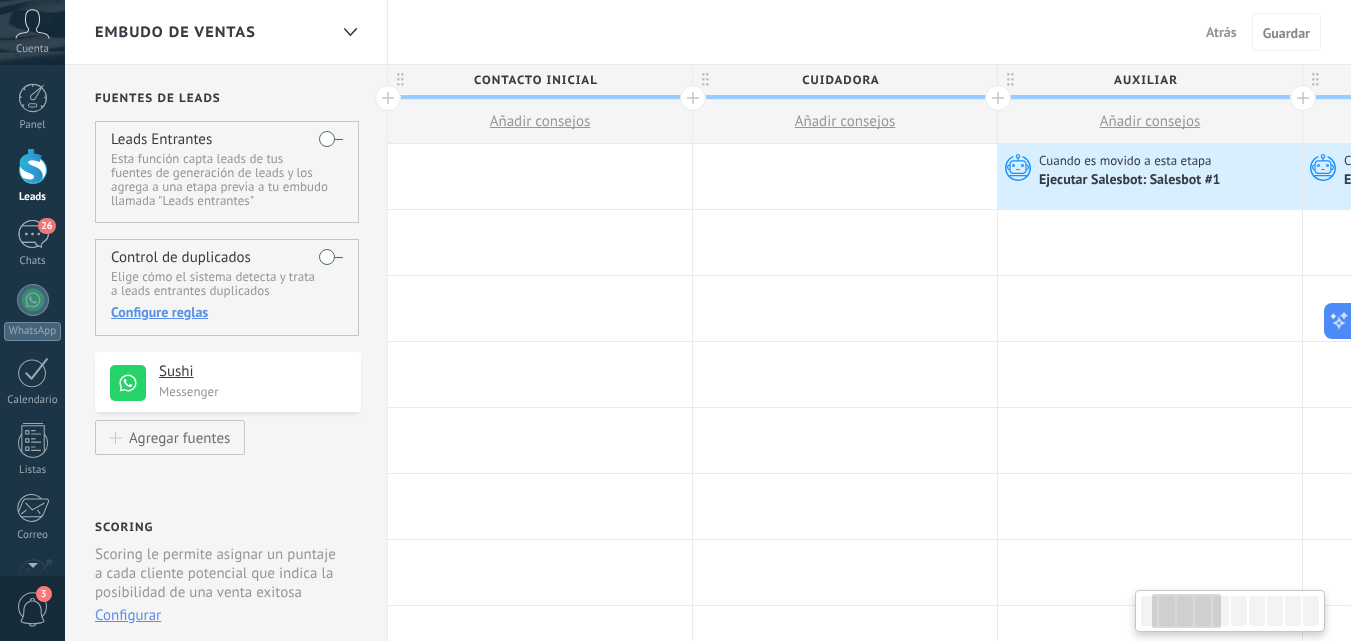 scroll, scrollTop: 560, scrollLeft: 0, axis: vertical 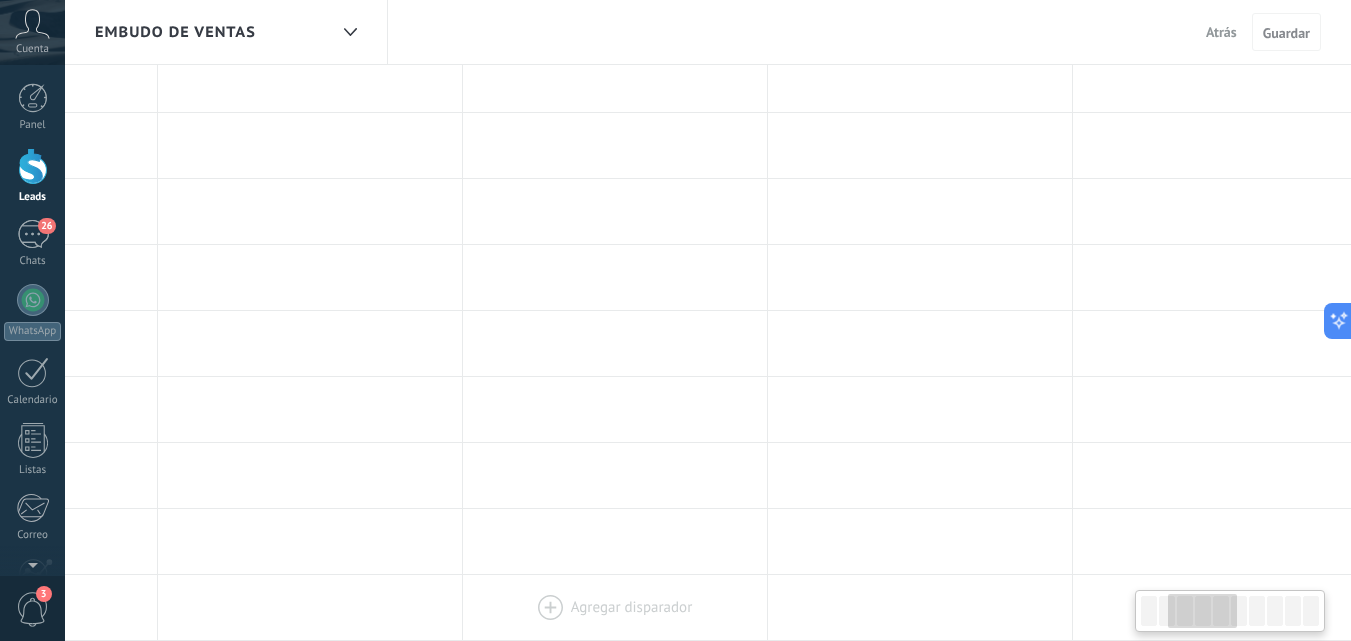 drag, startPoint x: 1109, startPoint y: 450, endPoint x: 574, endPoint y: 617, distance: 560.45874 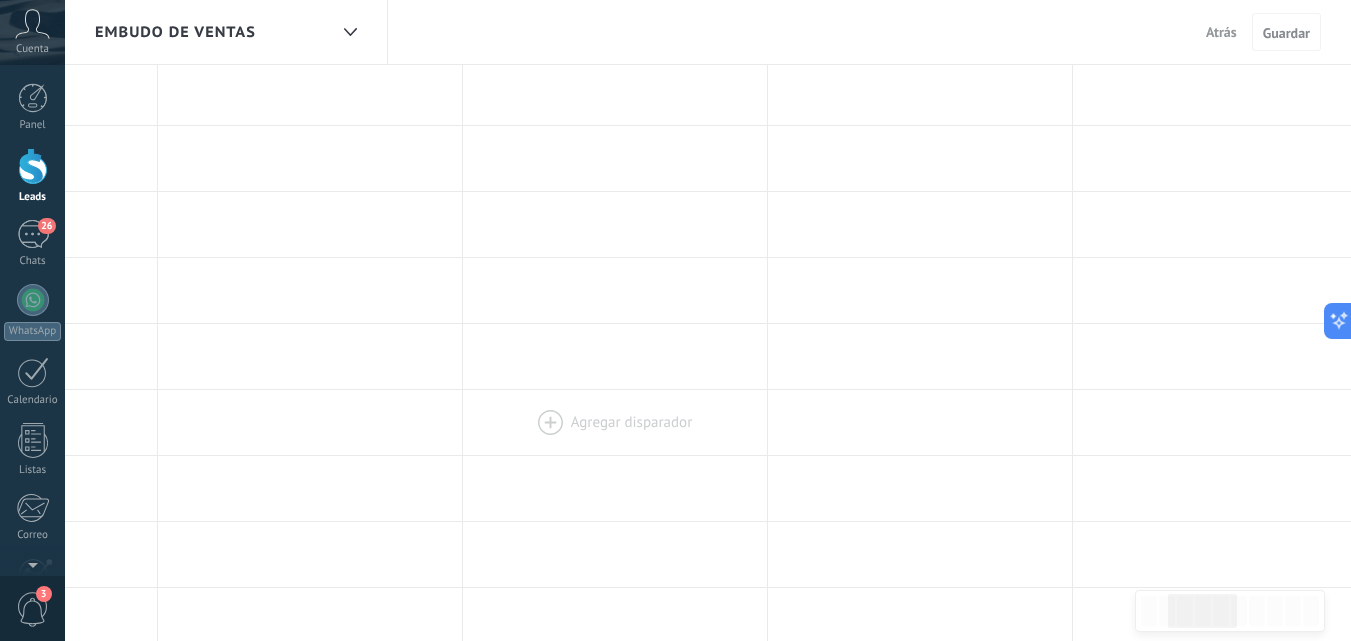 scroll, scrollTop: 0, scrollLeft: 0, axis: both 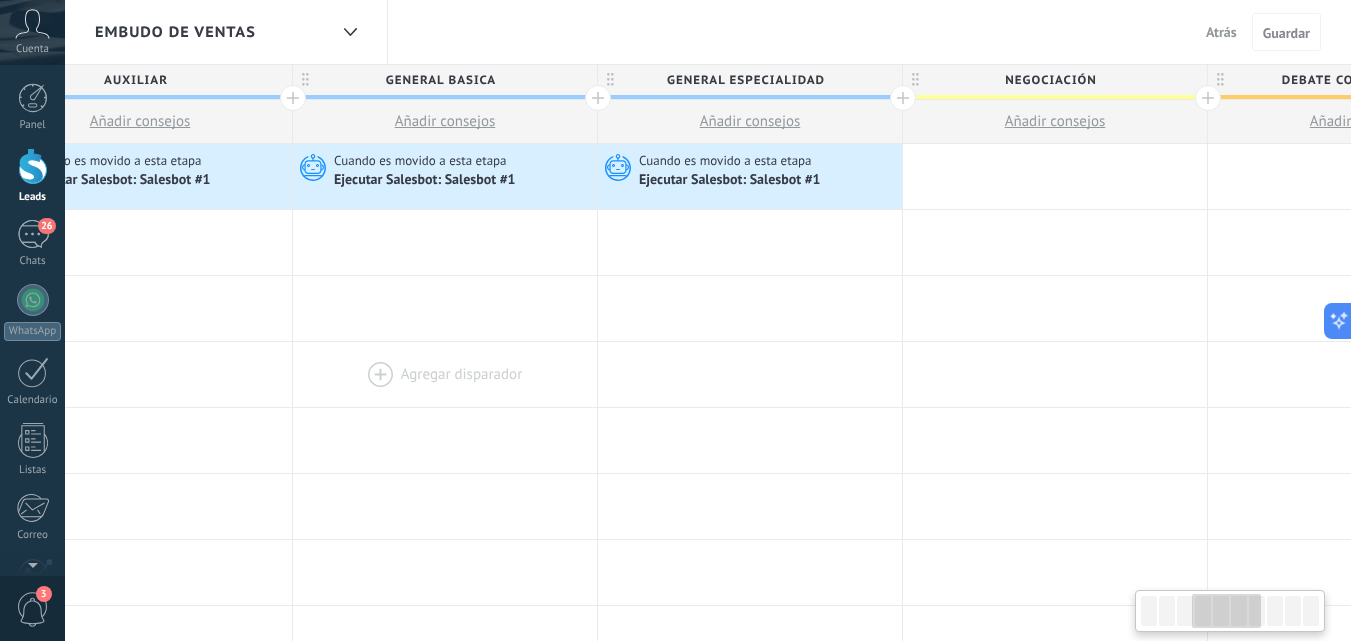 drag, startPoint x: 848, startPoint y: 323, endPoint x: 403, endPoint y: 362, distance: 446.70572 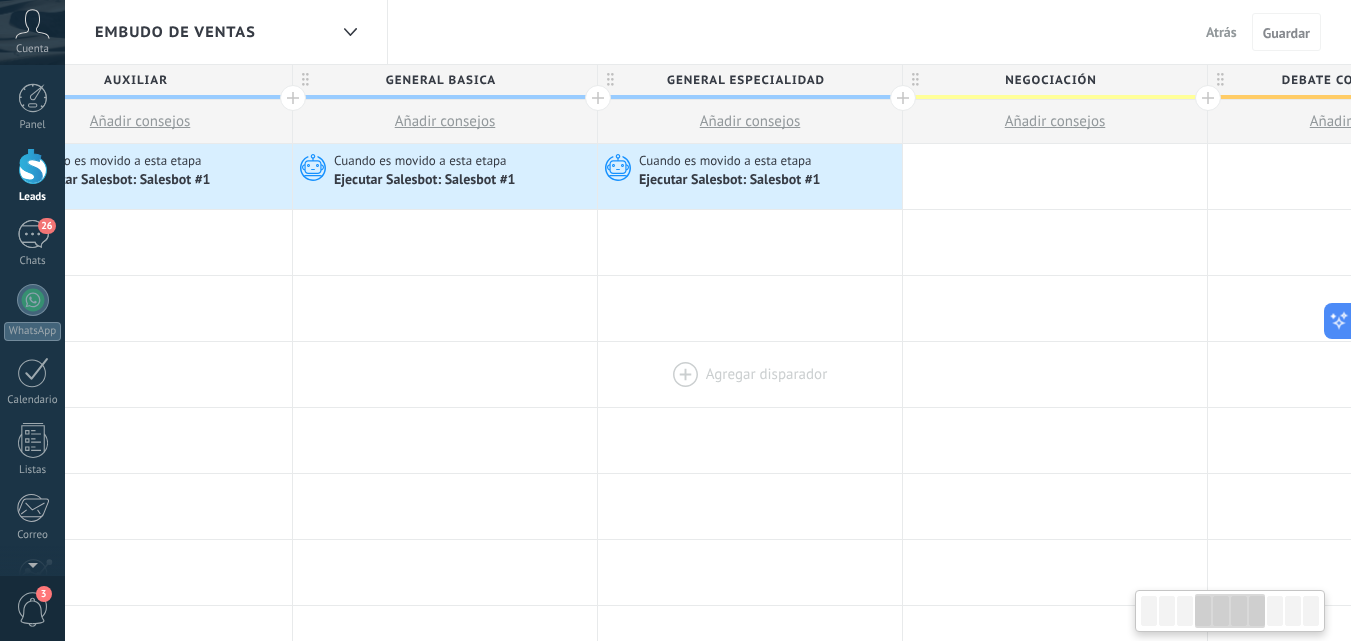 scroll, scrollTop: 0, scrollLeft: 1044, axis: horizontal 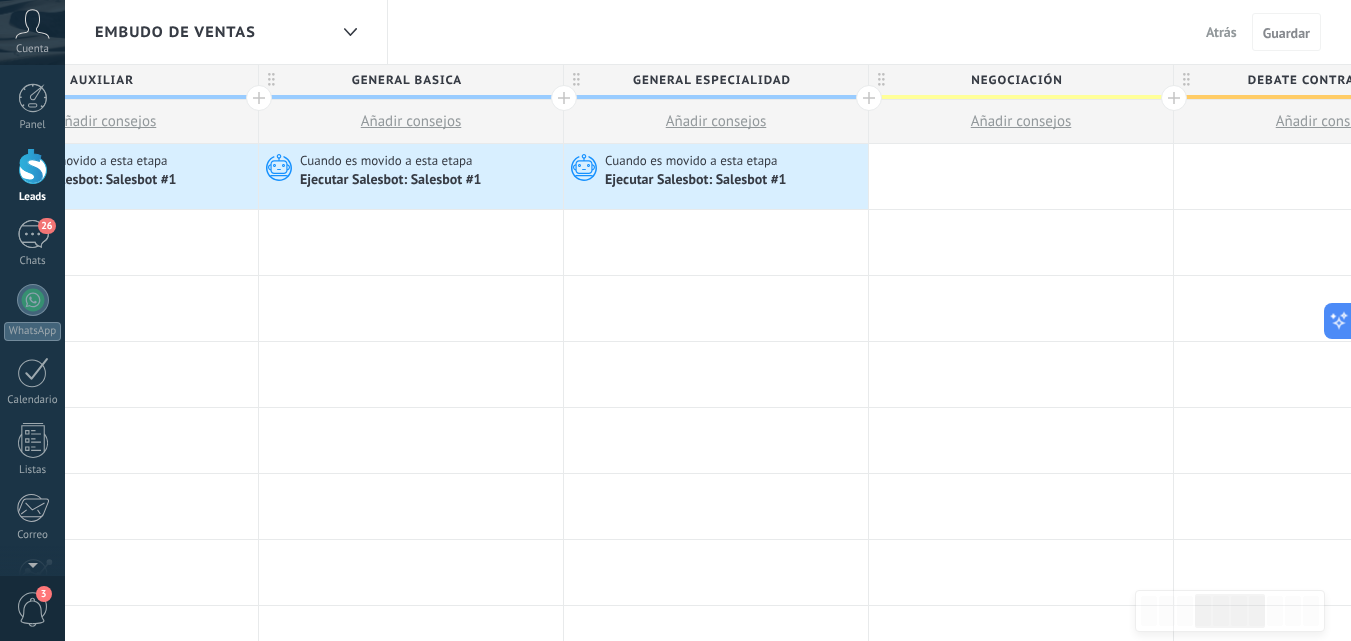 click at bounding box center [869, 98] 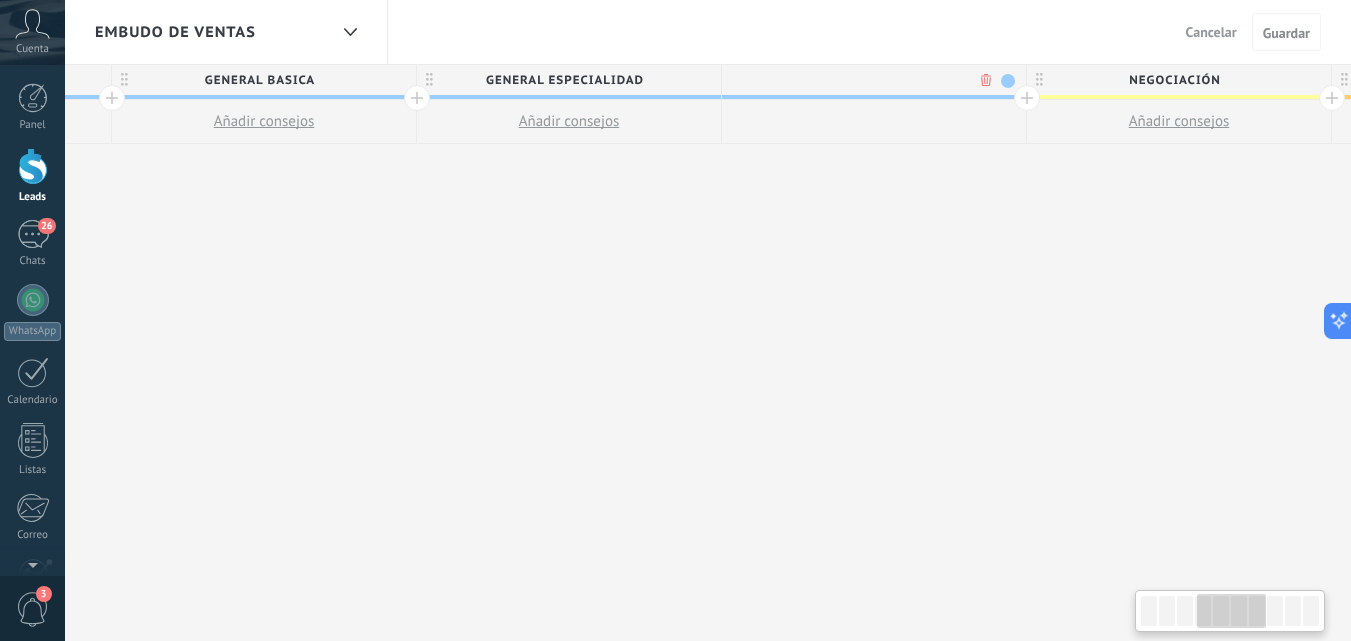 scroll, scrollTop: 0, scrollLeft: 1191, axis: horizontal 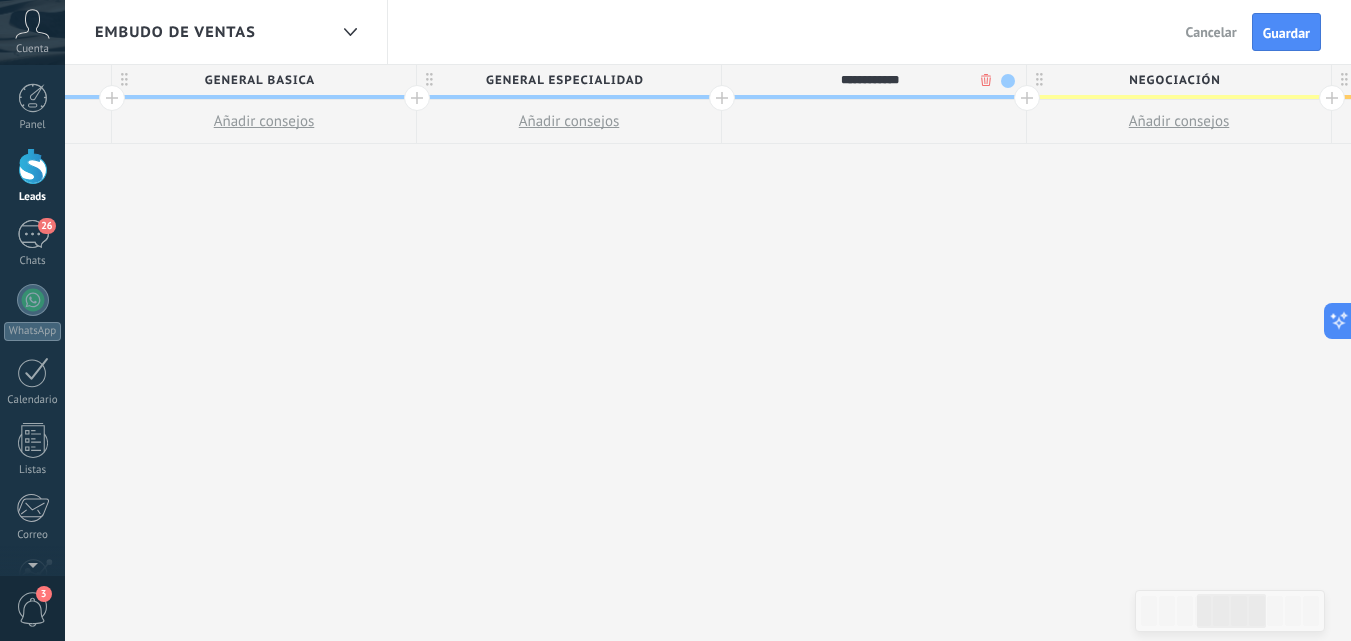 type on "**********" 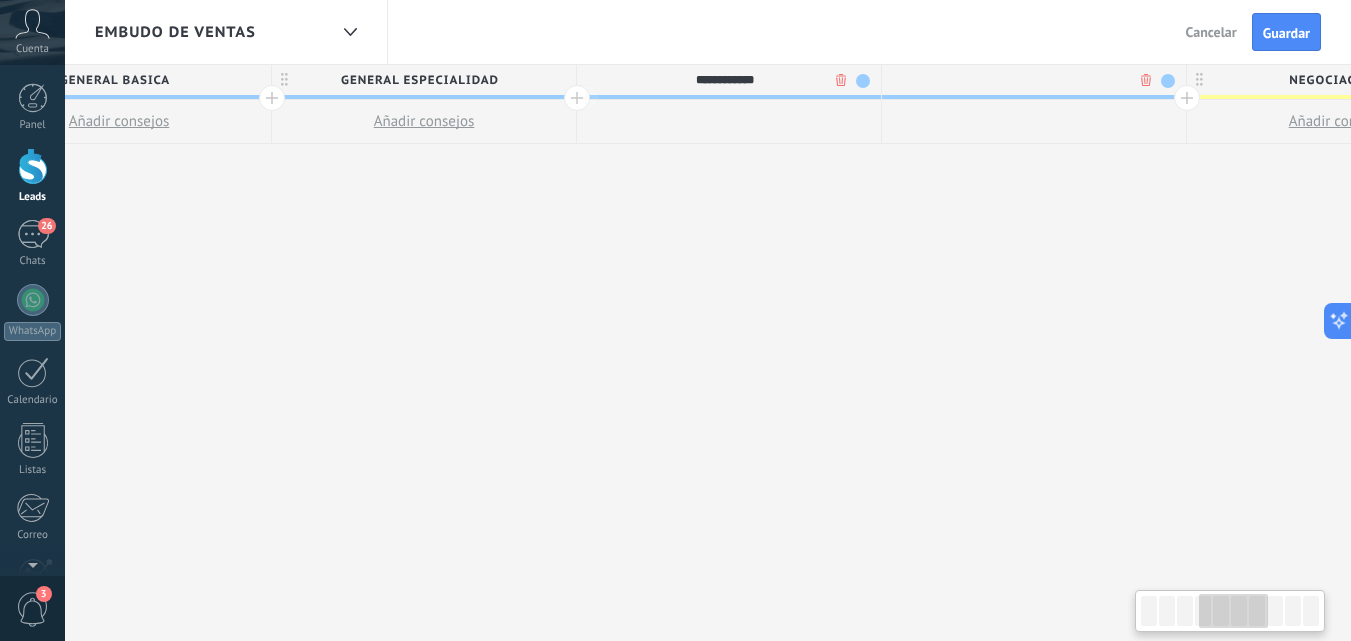 scroll, scrollTop: 0, scrollLeft: 1339, axis: horizontal 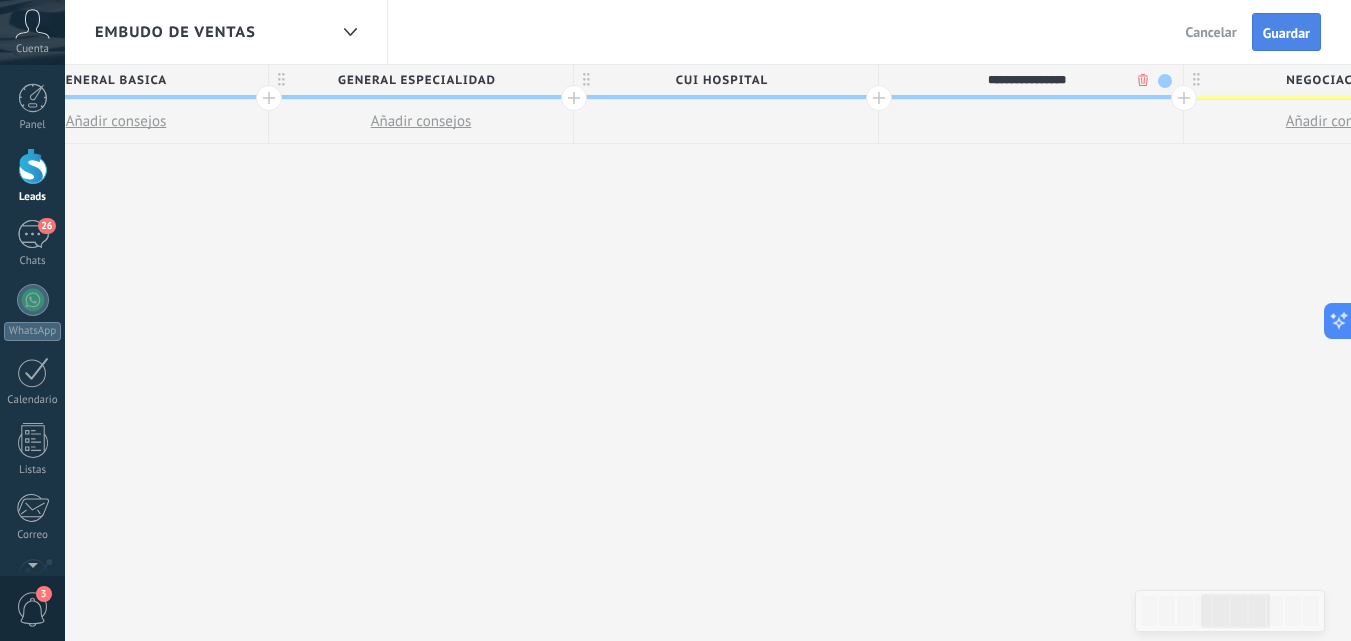 type on "**********" 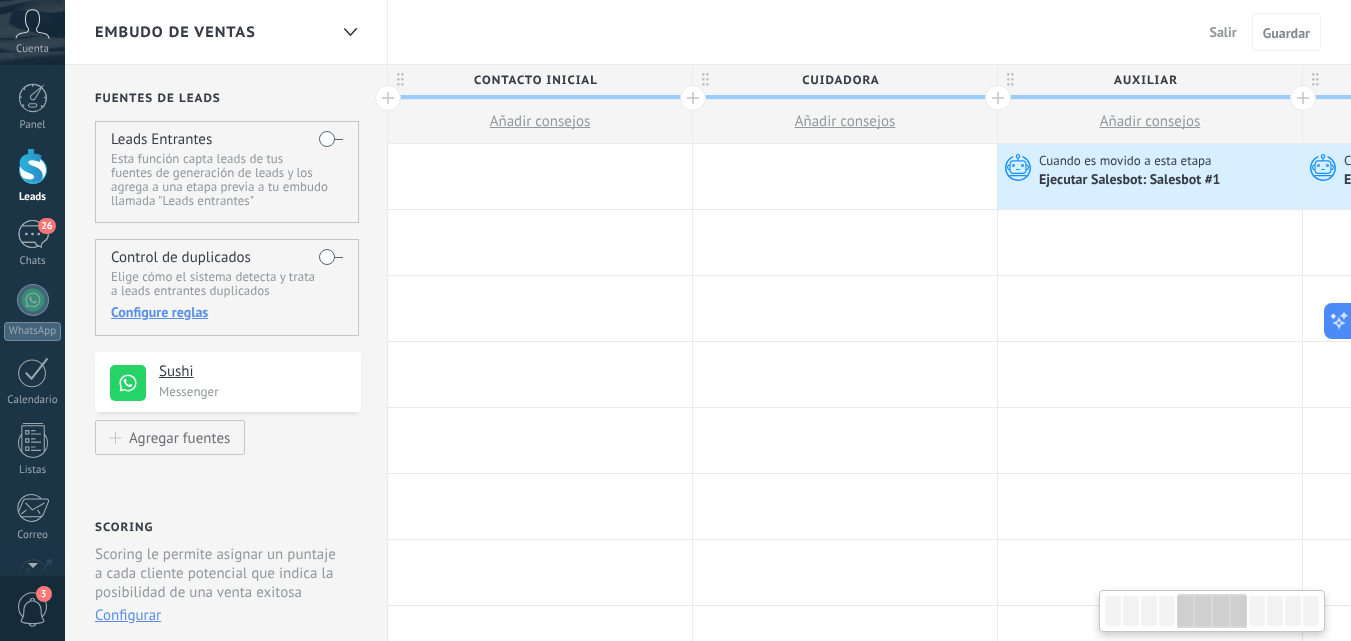 scroll, scrollTop: 0, scrollLeft: 1339, axis: horizontal 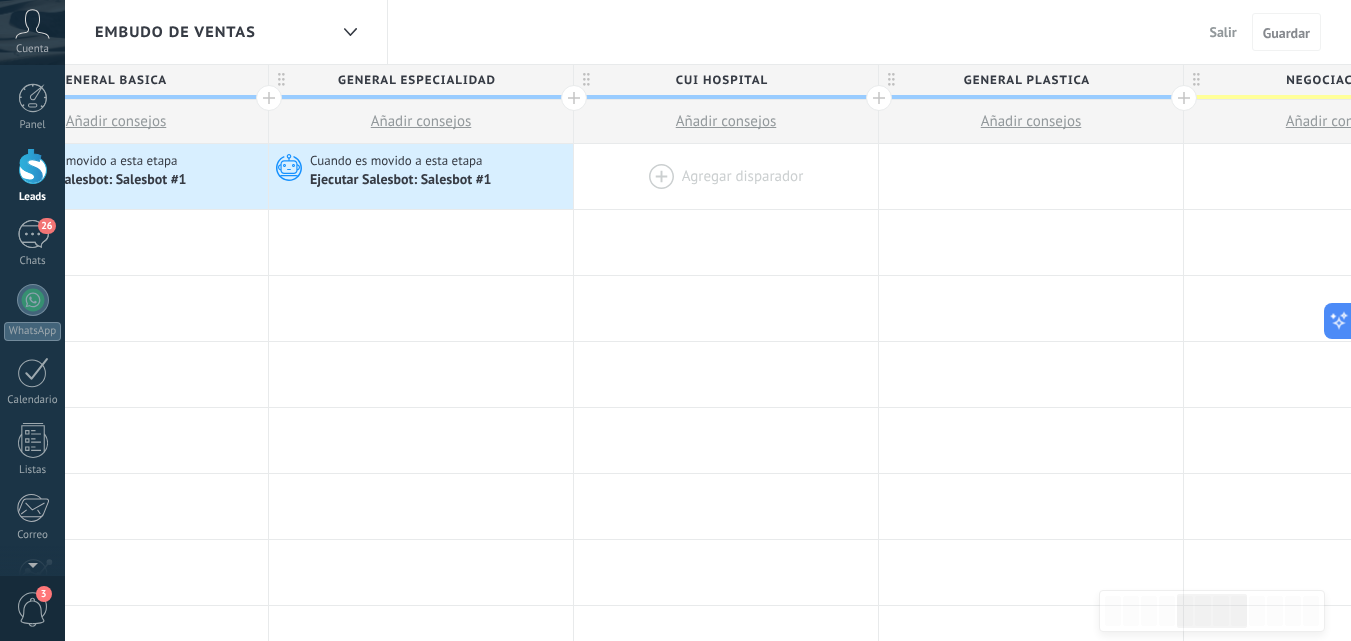 click at bounding box center [726, 176] 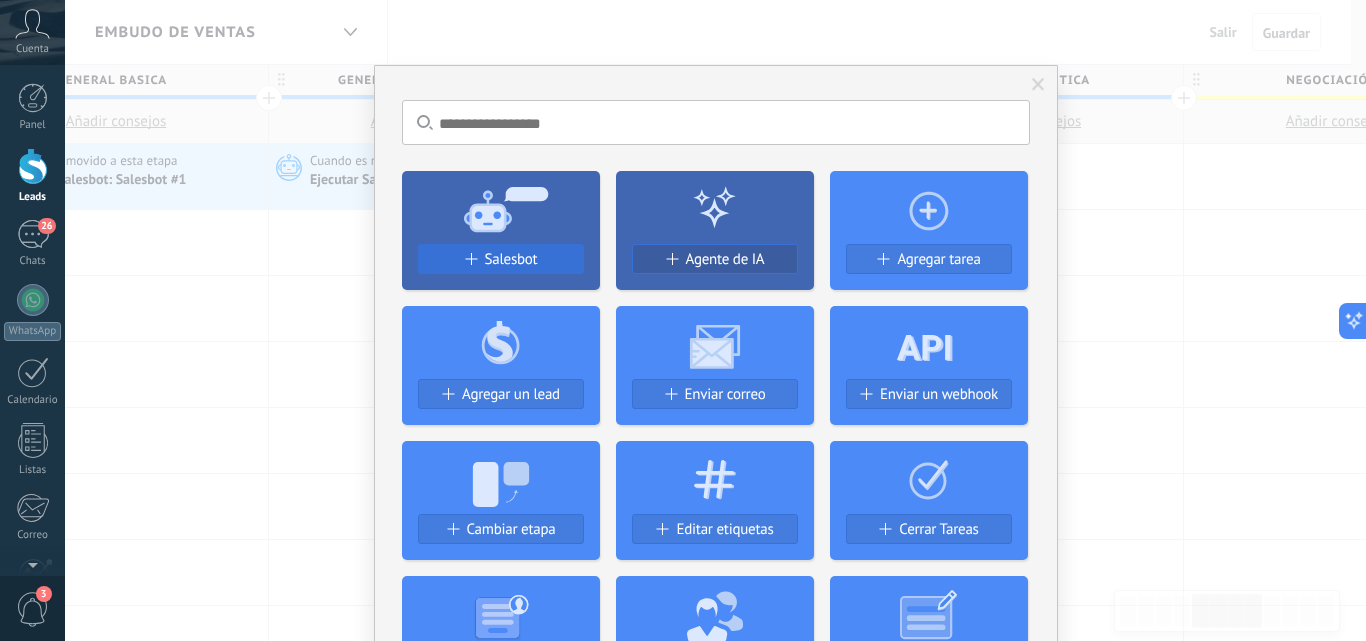 click on "Salesbot" at bounding box center [501, 259] 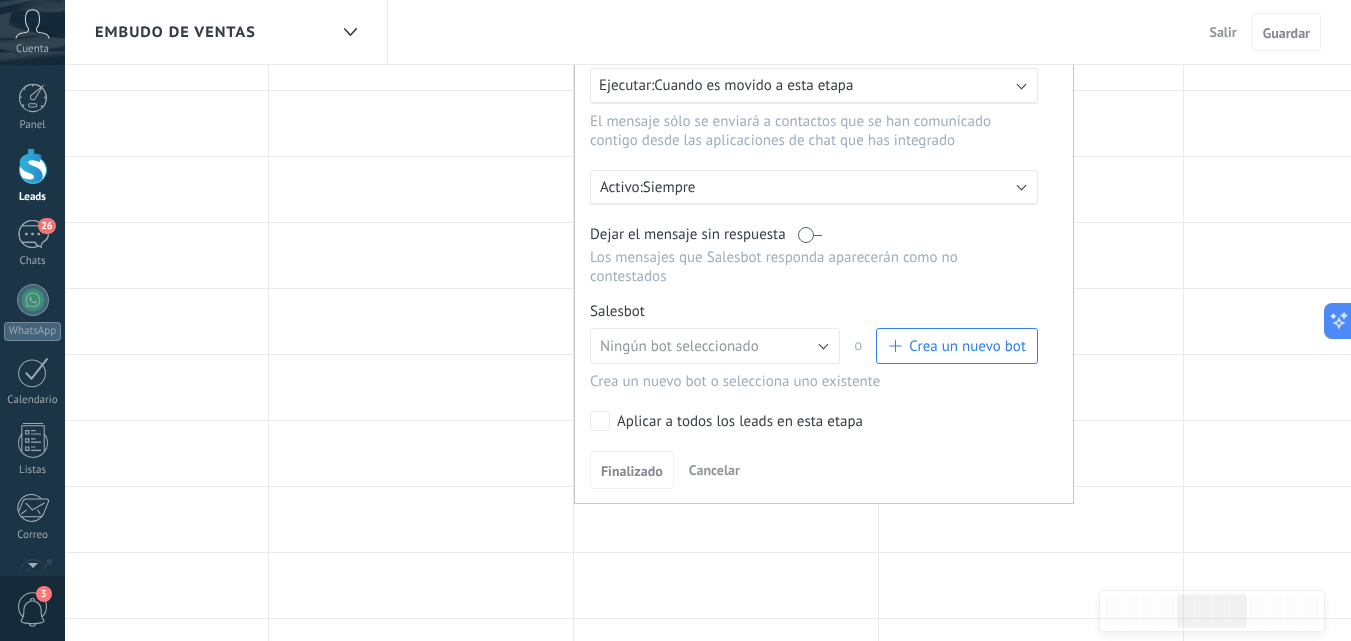 scroll, scrollTop: 400, scrollLeft: 0, axis: vertical 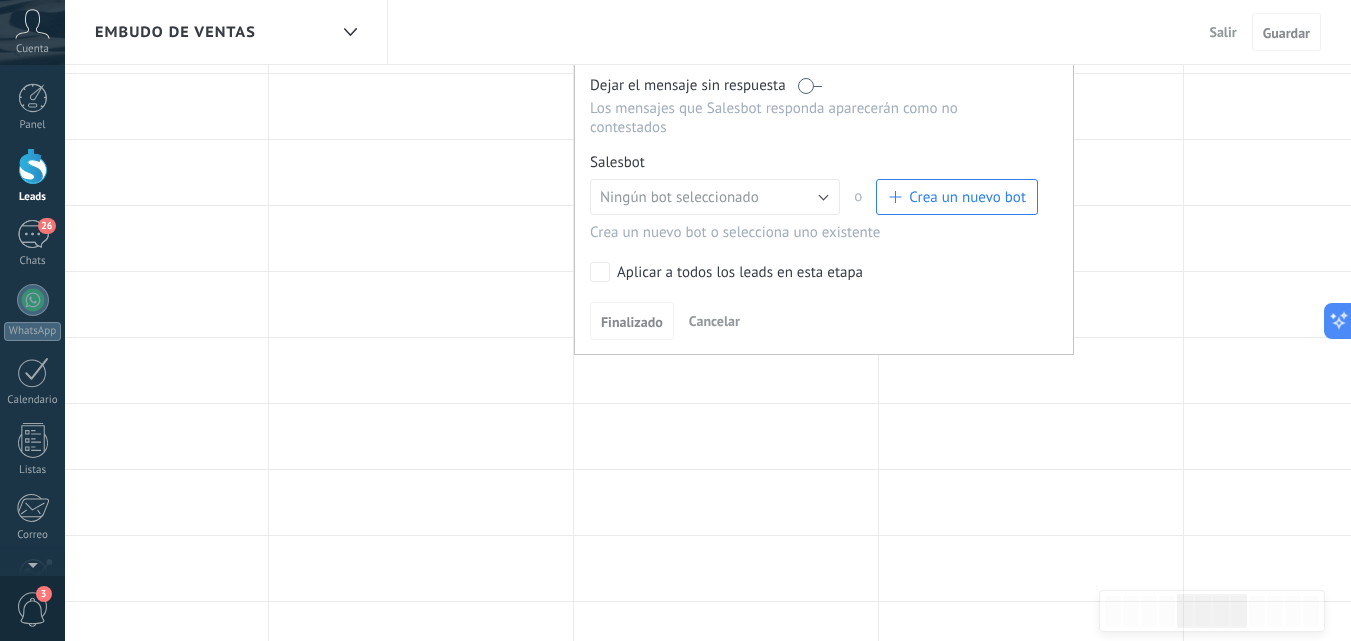 click on "Crea un nuevo bot" at bounding box center (957, 197) 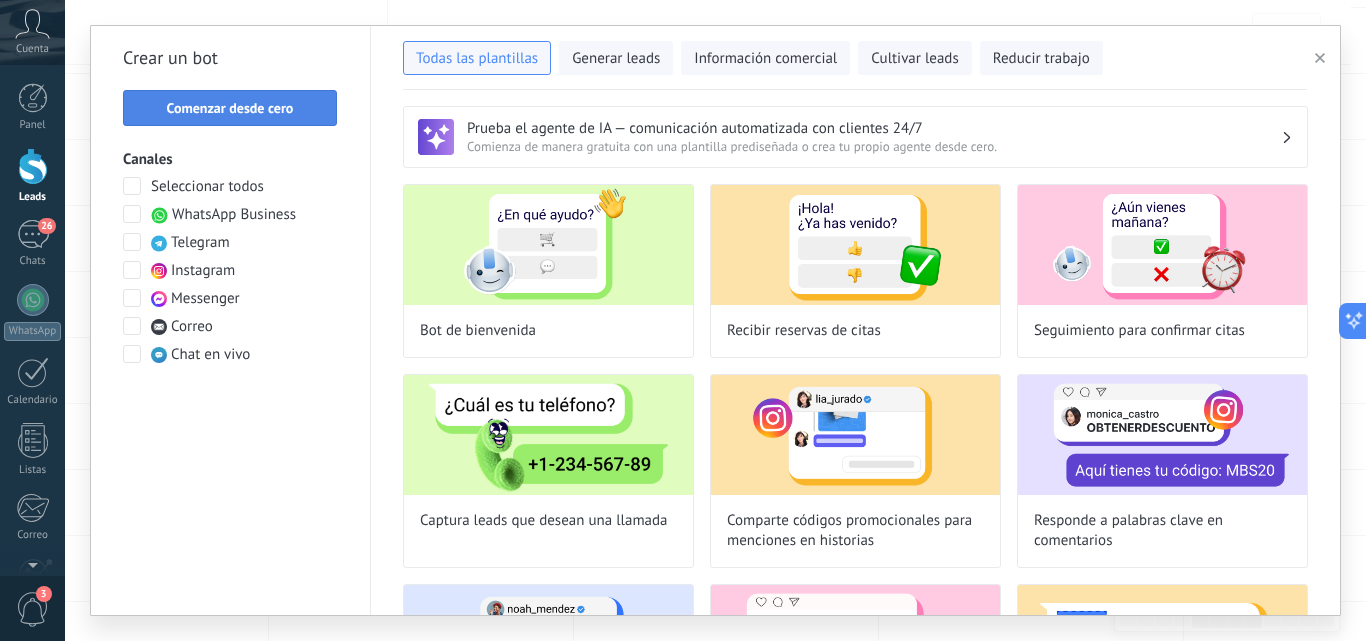 click on "Comenzar desde cero" at bounding box center [230, 108] 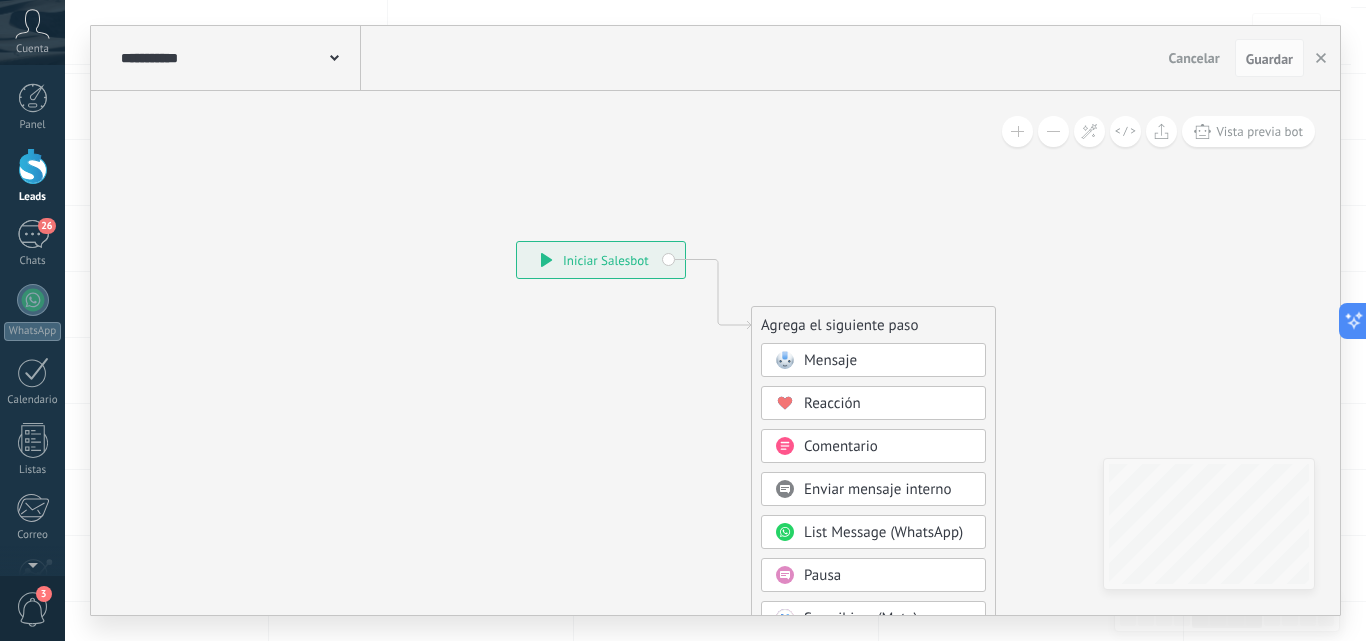 click on "Mensaje" at bounding box center (888, 361) 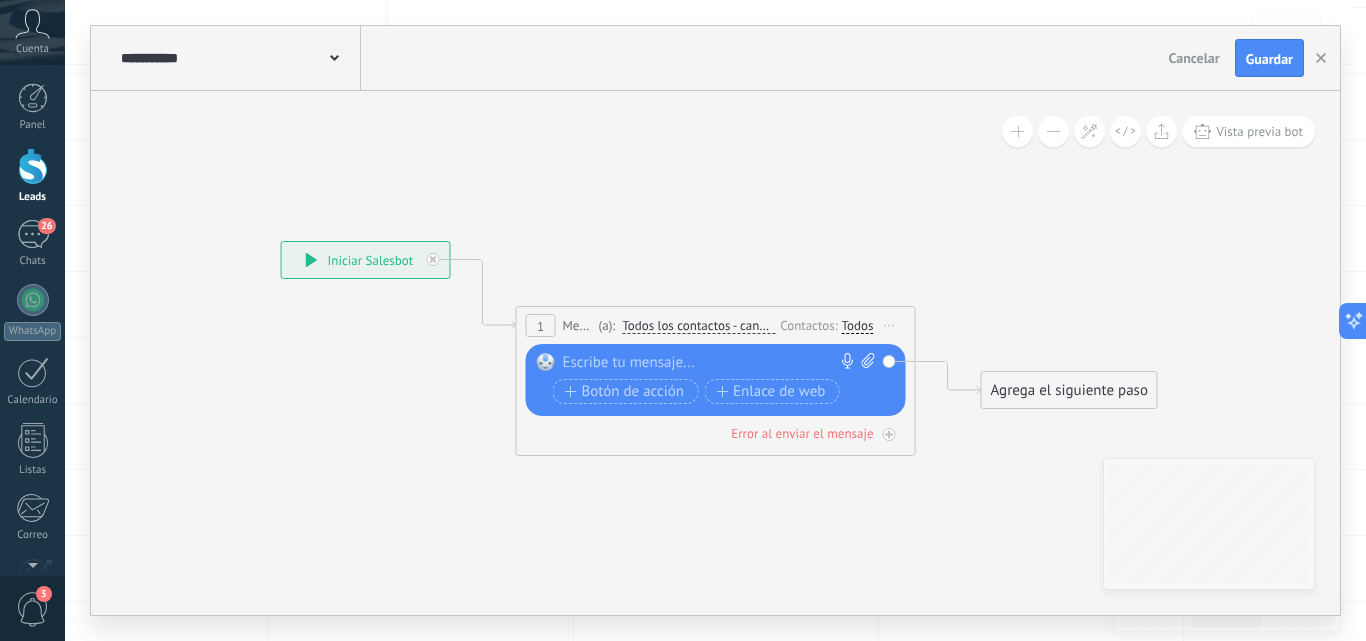 click at bounding box center [711, 363] 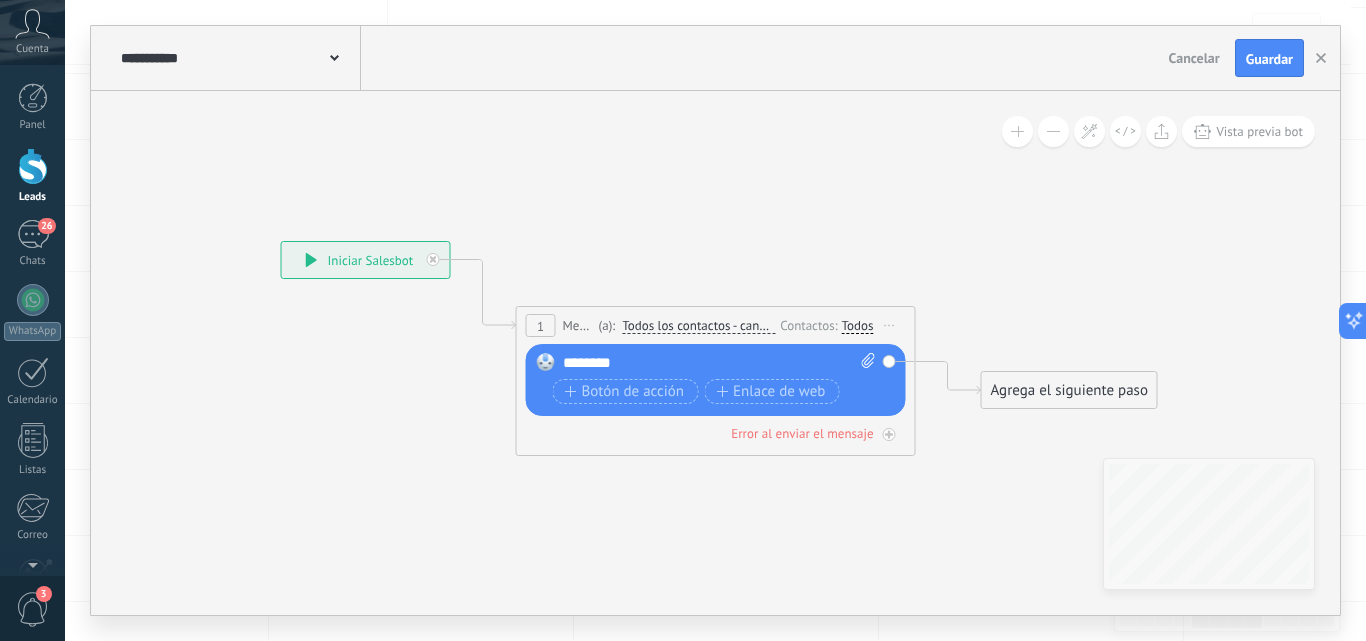 click at bounding box center (334, 56) 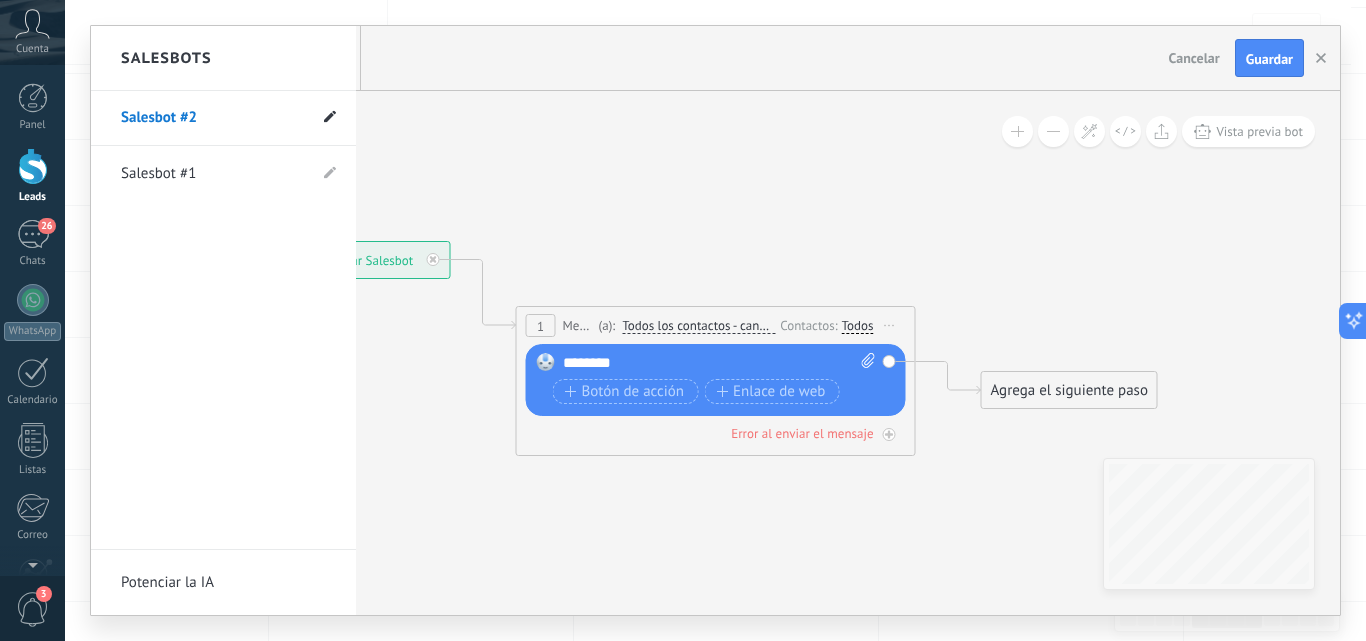 click 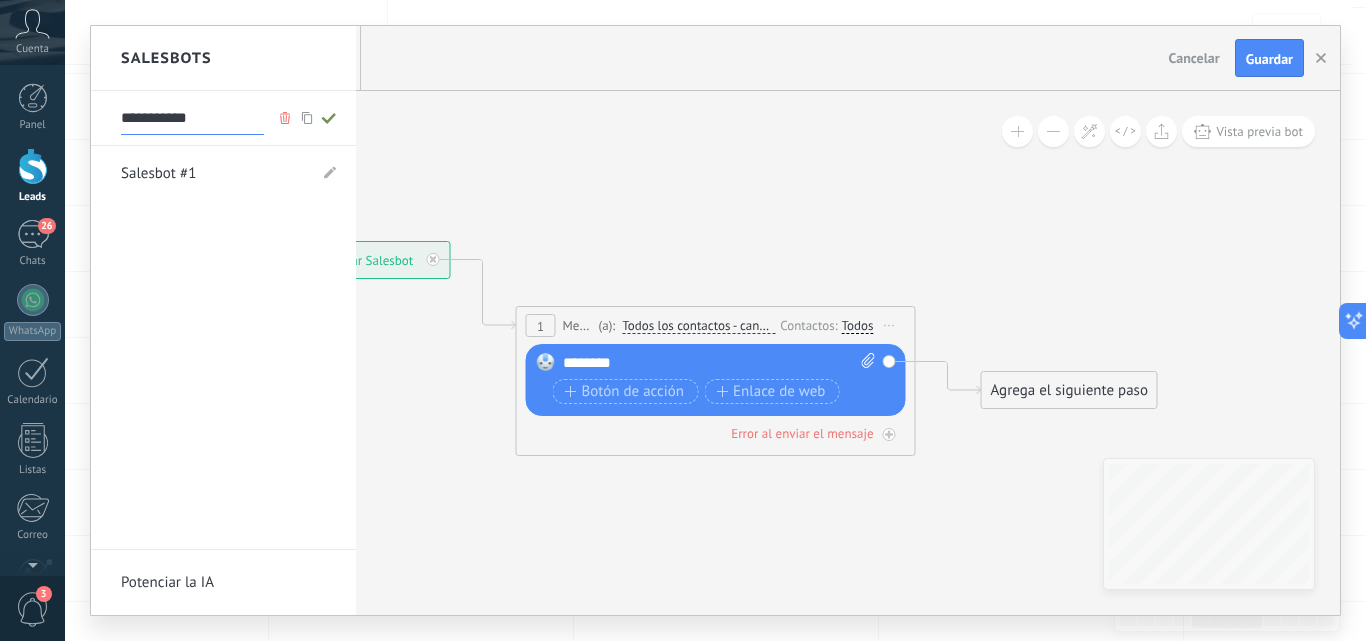 click on "**********" at bounding box center (192, 119) 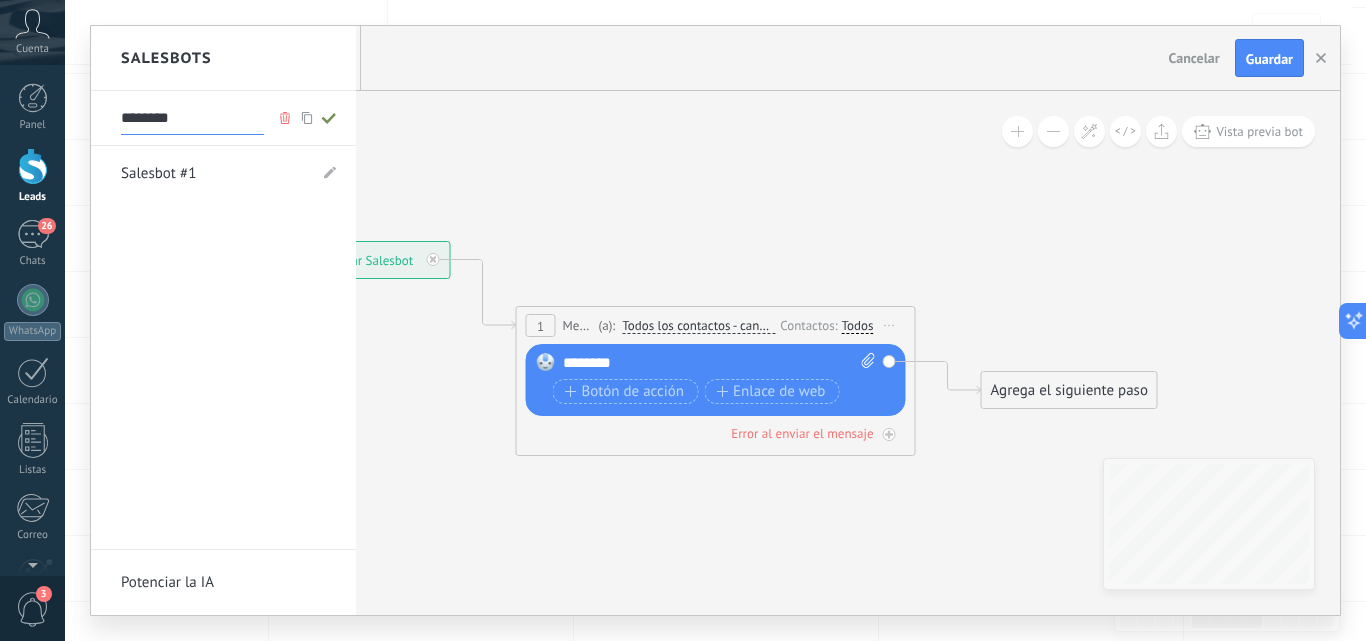 type on "********" 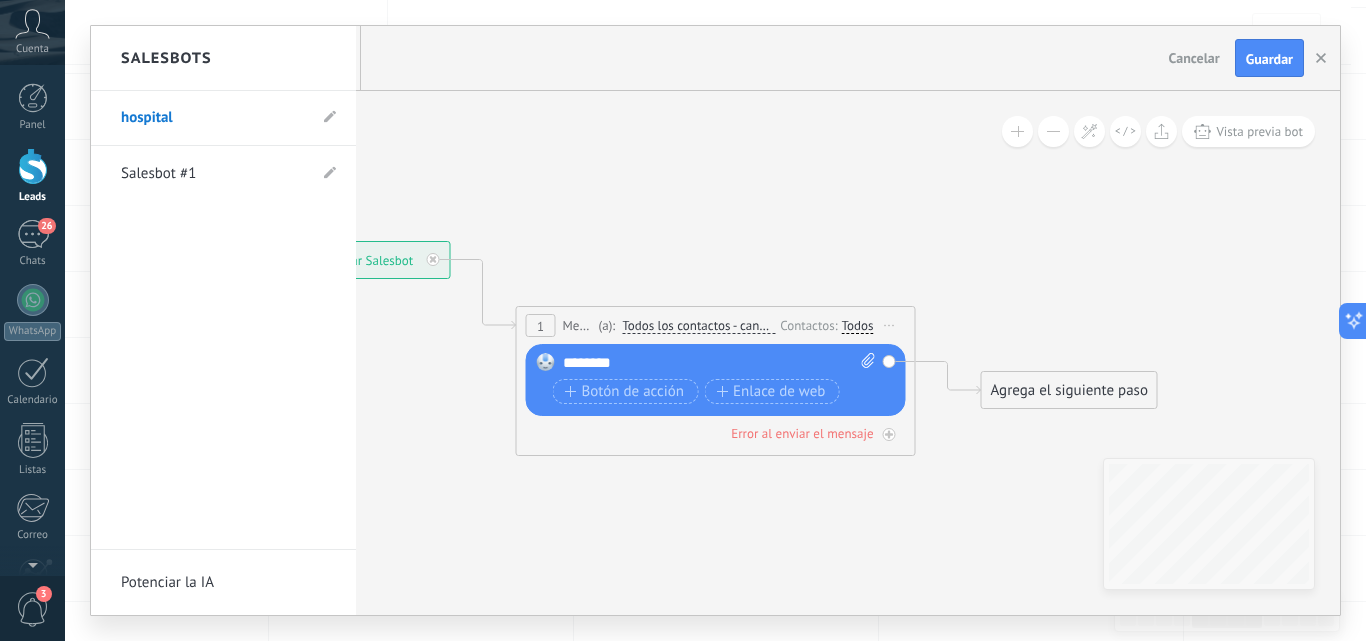 click at bounding box center (715, 320) 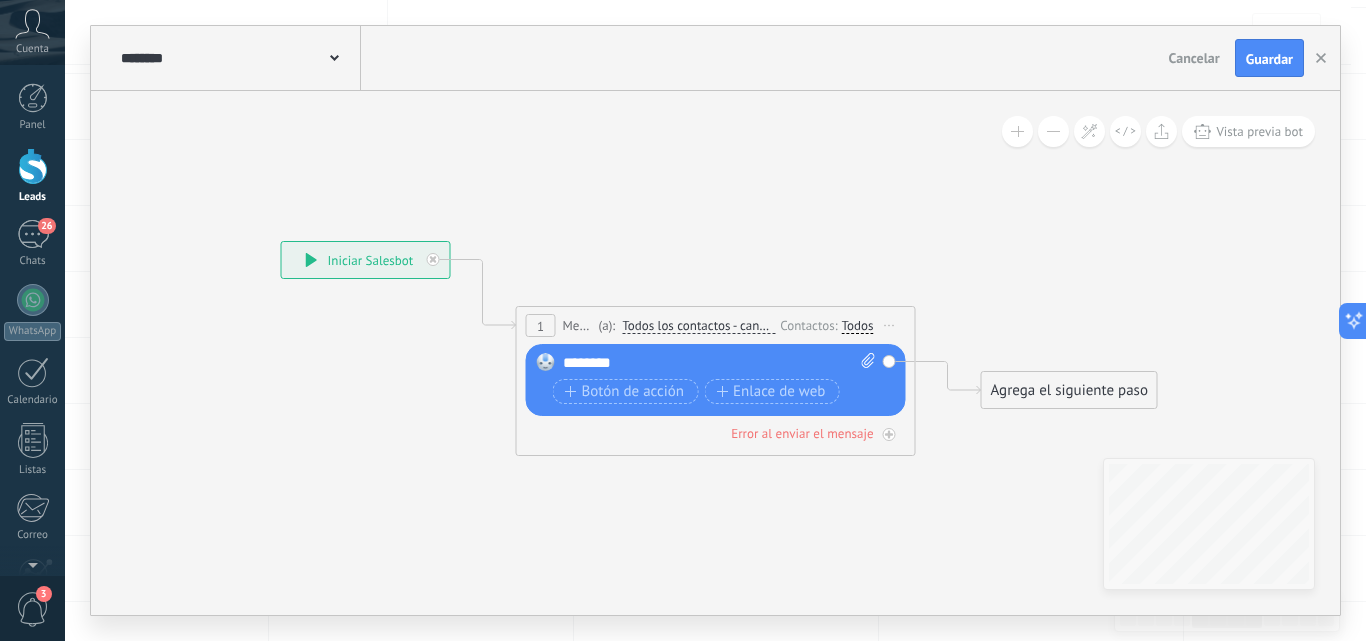 click on "Guardar" at bounding box center (1269, 59) 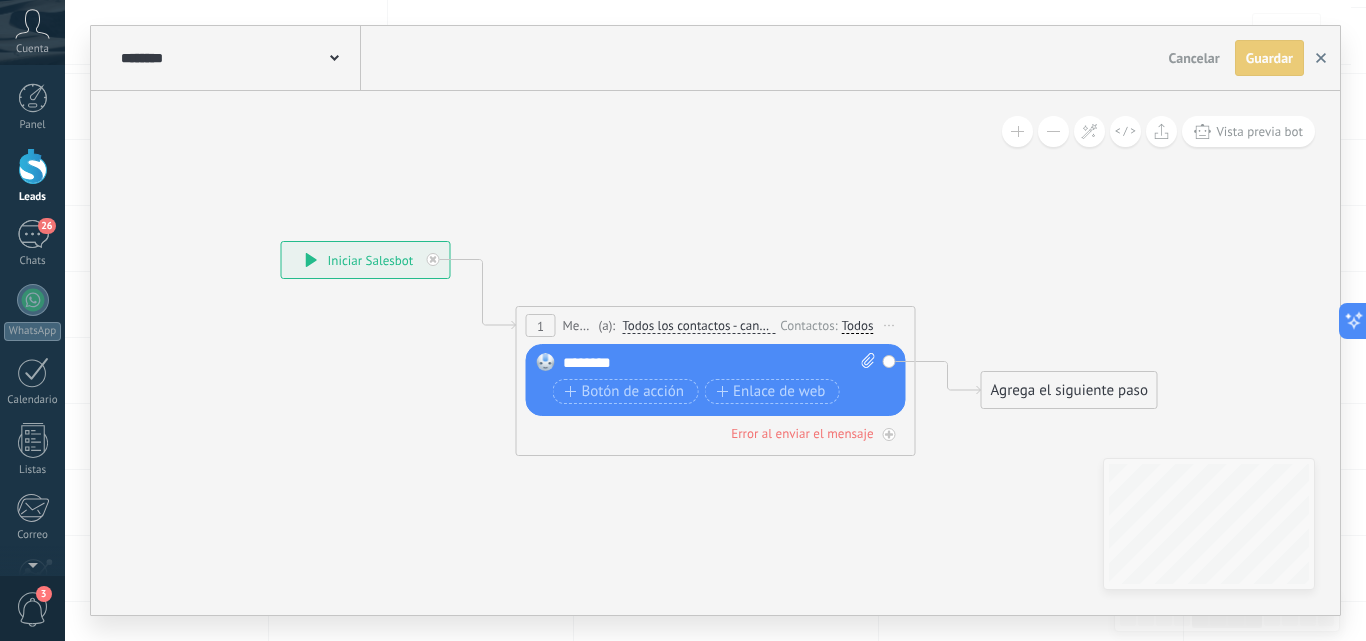 click at bounding box center [1321, 58] 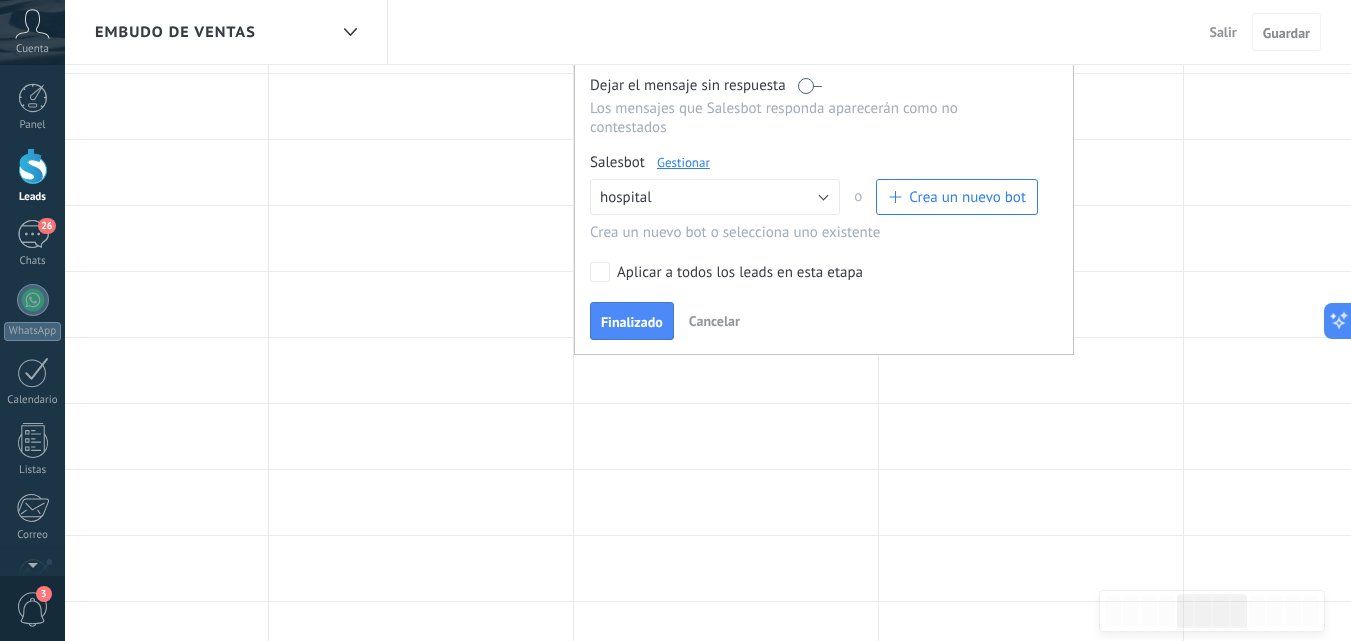 click on "Finalizado" at bounding box center (632, 322) 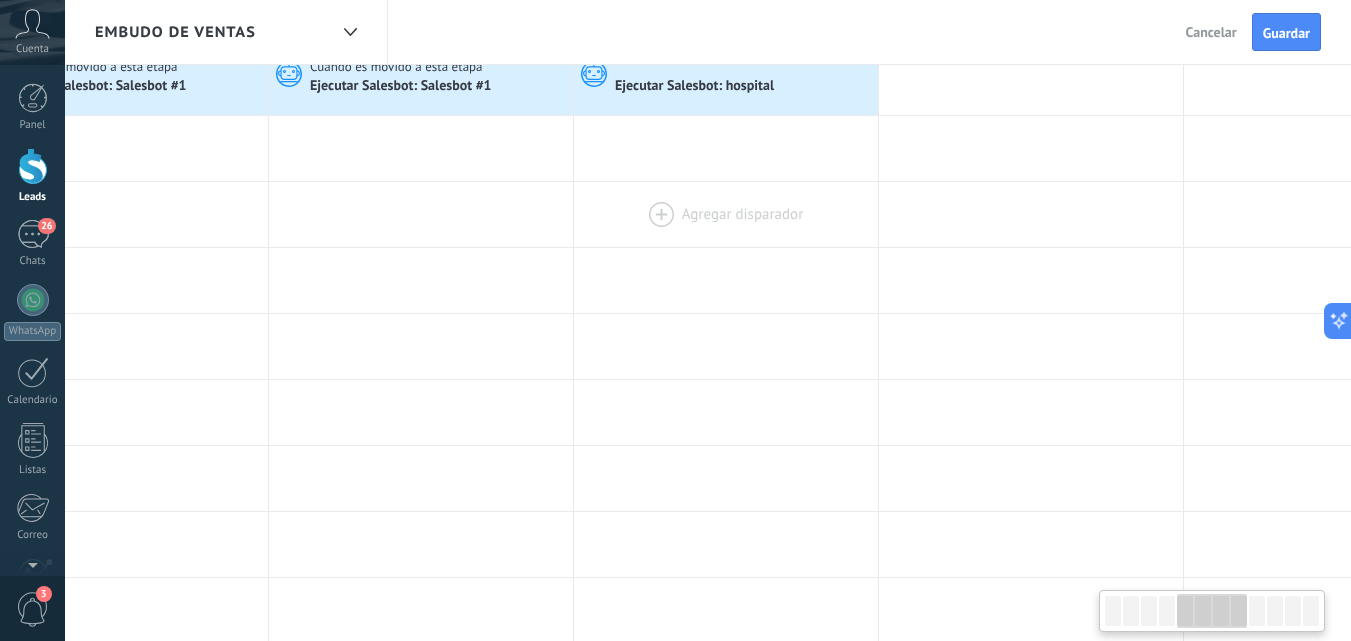 scroll, scrollTop: 0, scrollLeft: 0, axis: both 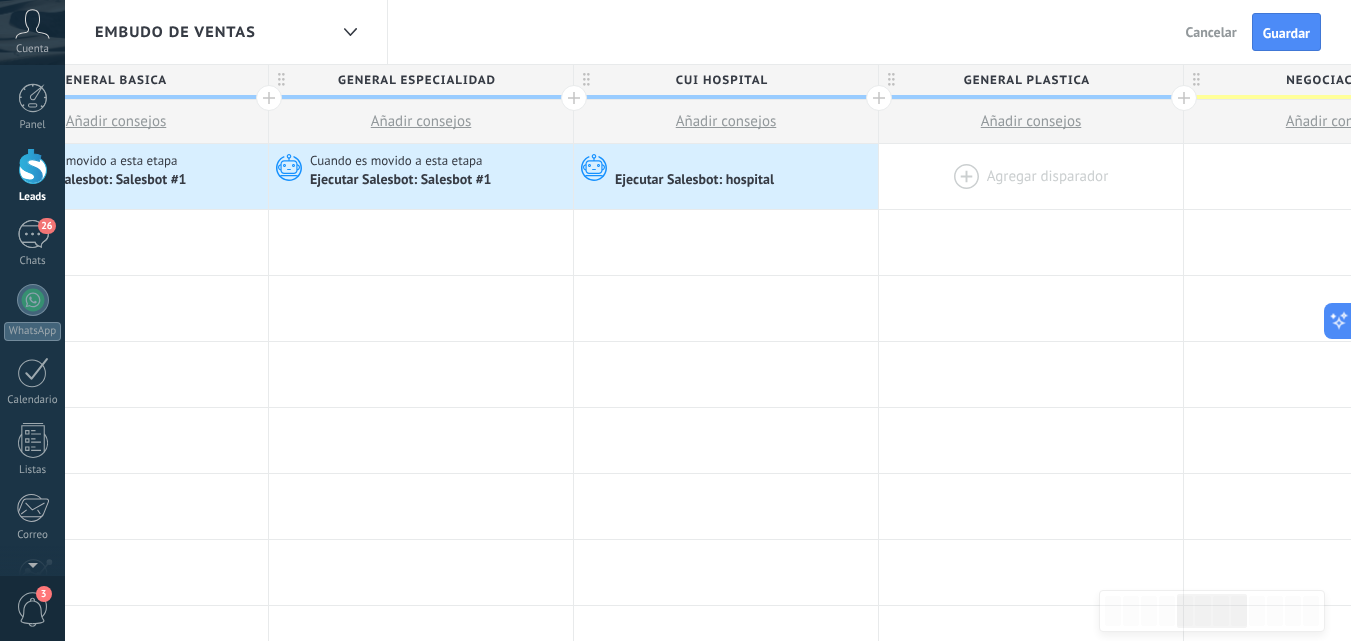 click at bounding box center [1031, 176] 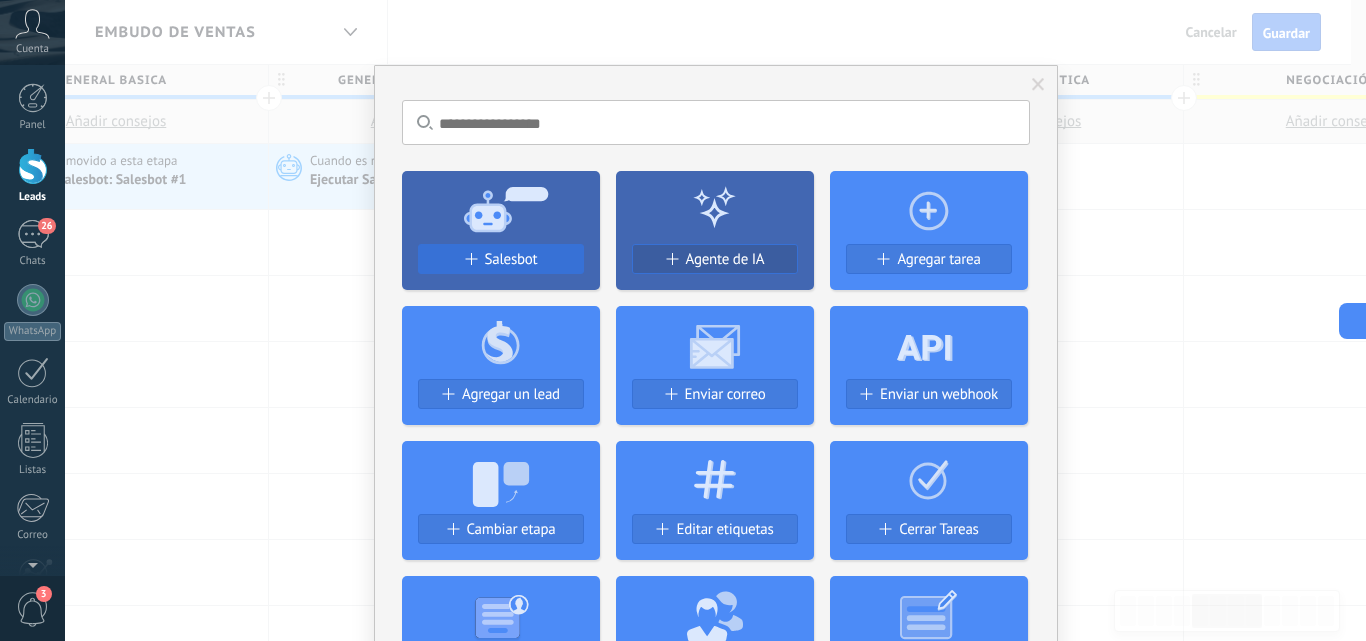 click on "Salesbot" at bounding box center [511, 259] 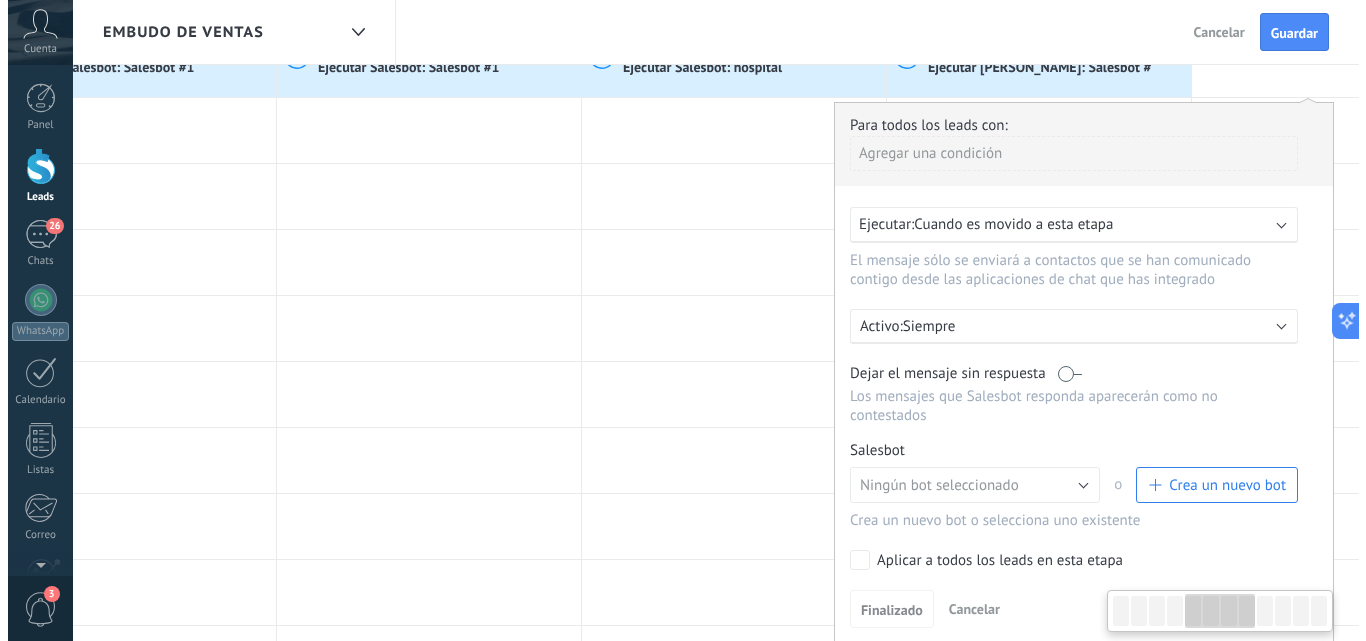 scroll, scrollTop: 500, scrollLeft: 0, axis: vertical 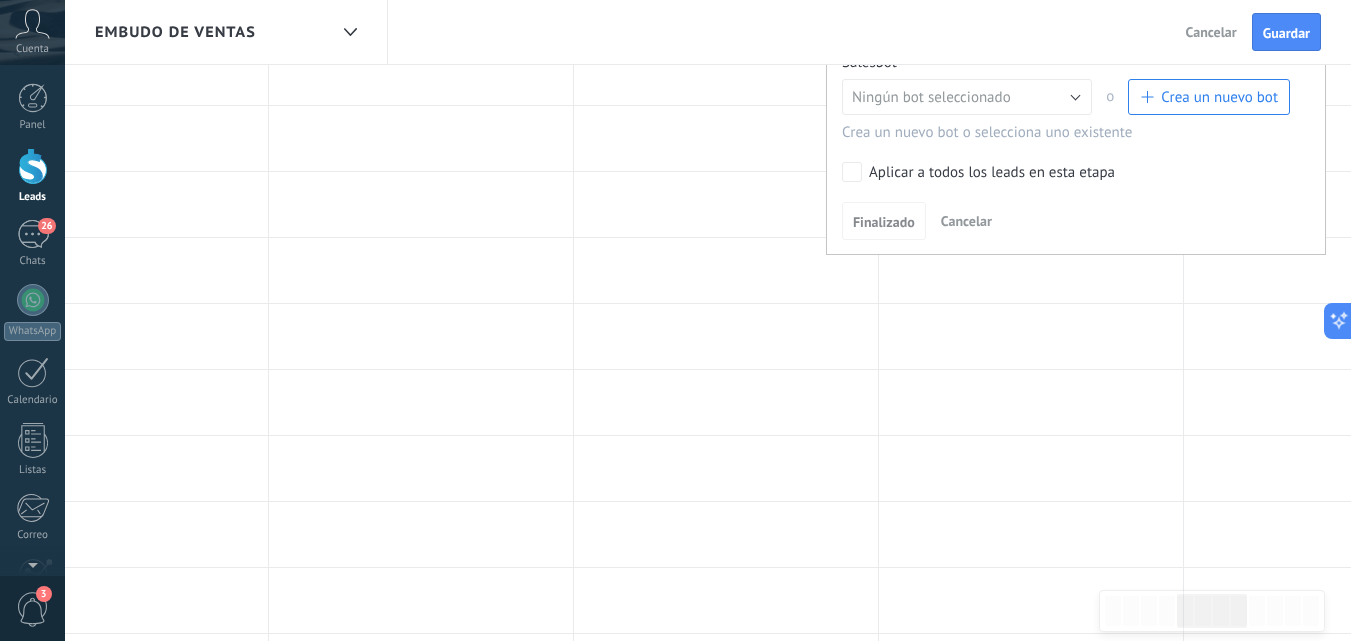 click on "Crea un nuevo bot" at bounding box center [1219, 97] 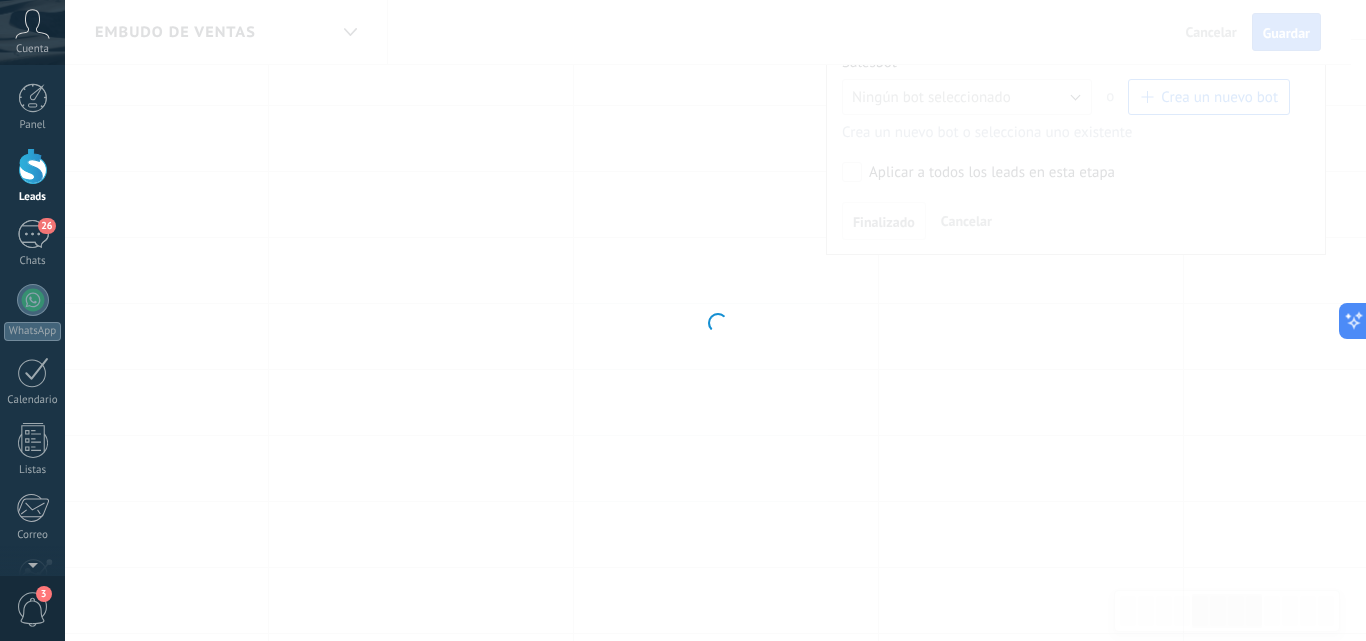 type on "**********" 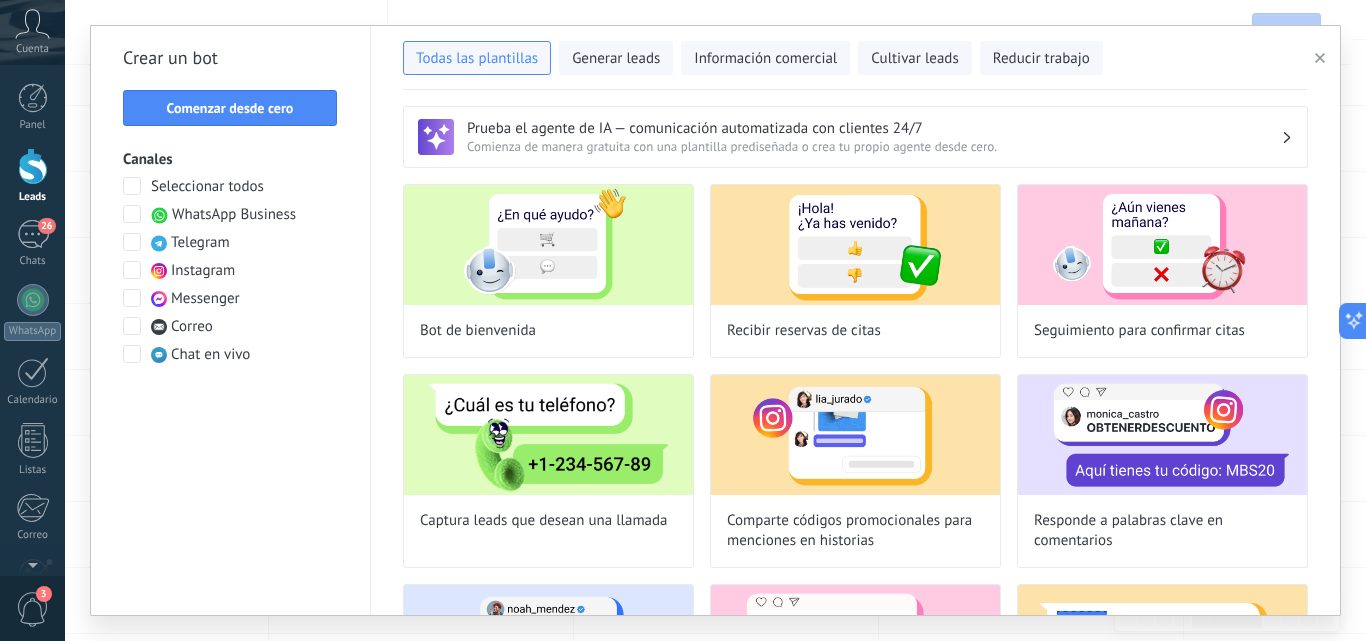 click on "Comenzar desde cero" at bounding box center [230, 108] 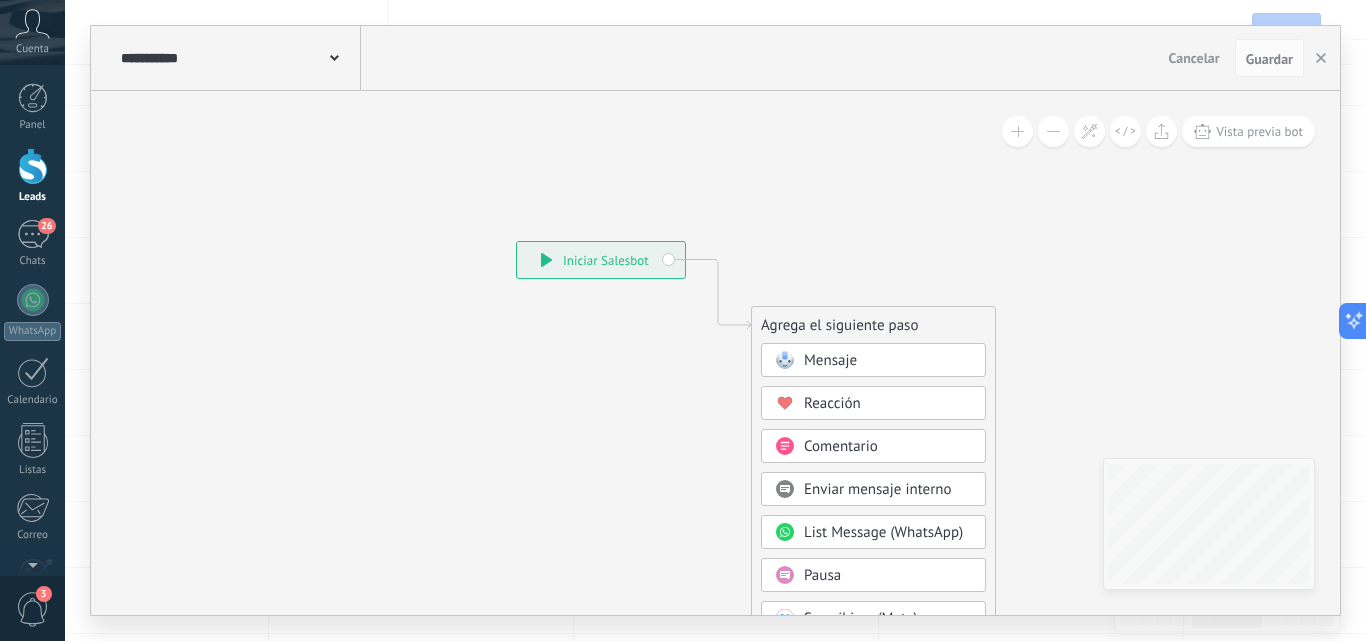 click on "Mensaje" at bounding box center (830, 360) 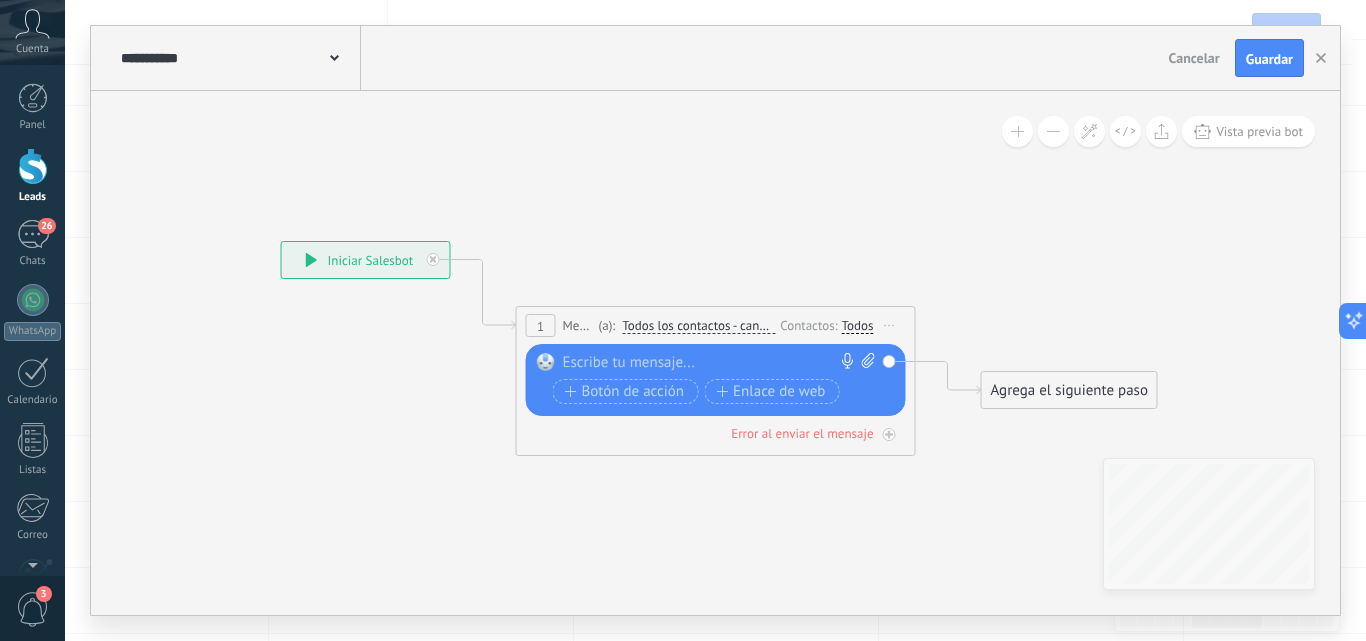 click at bounding box center (711, 363) 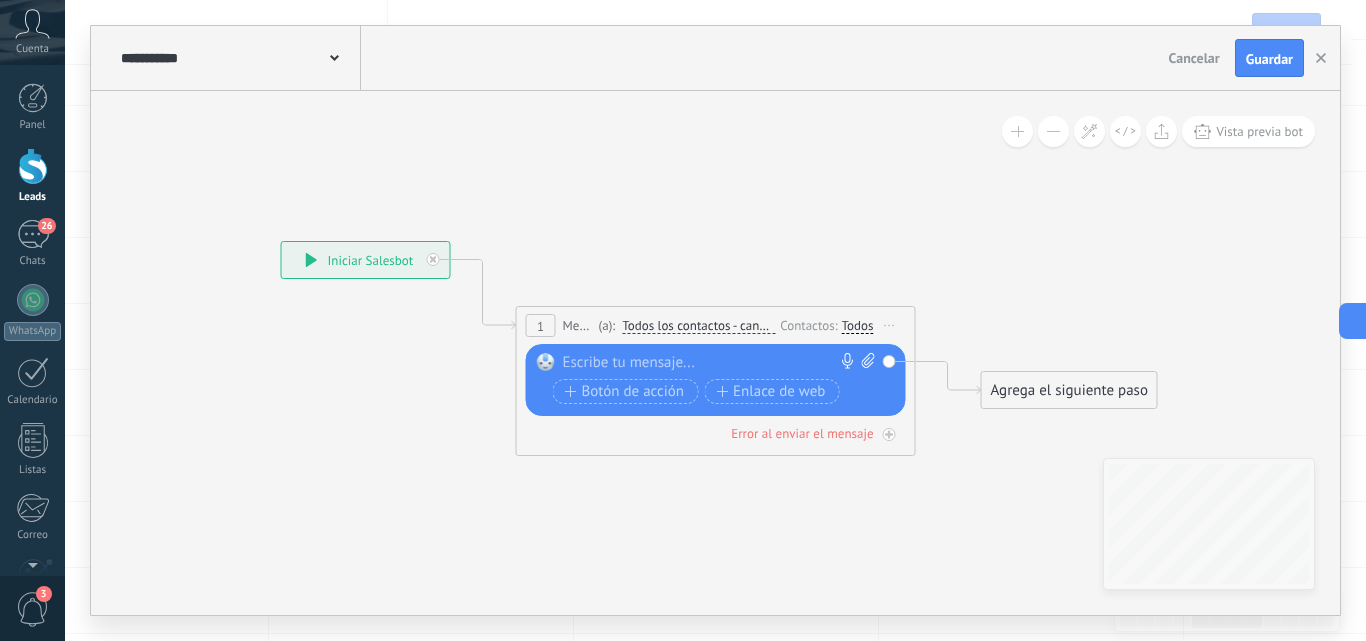 type 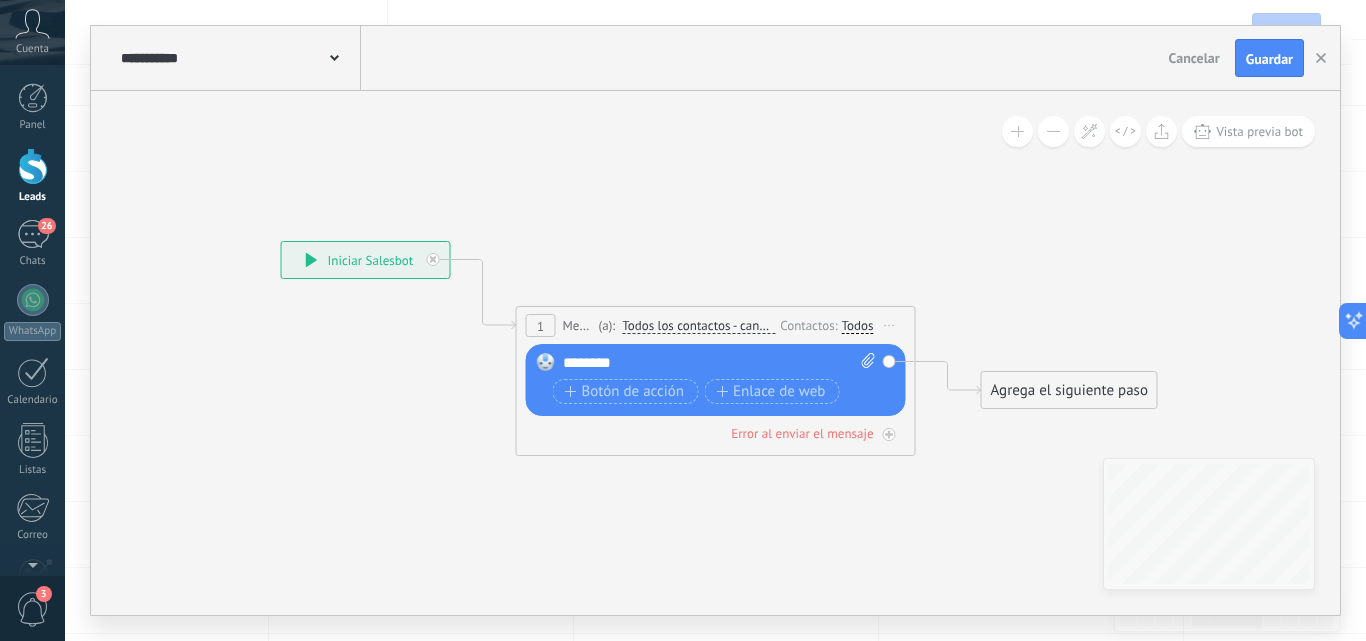click 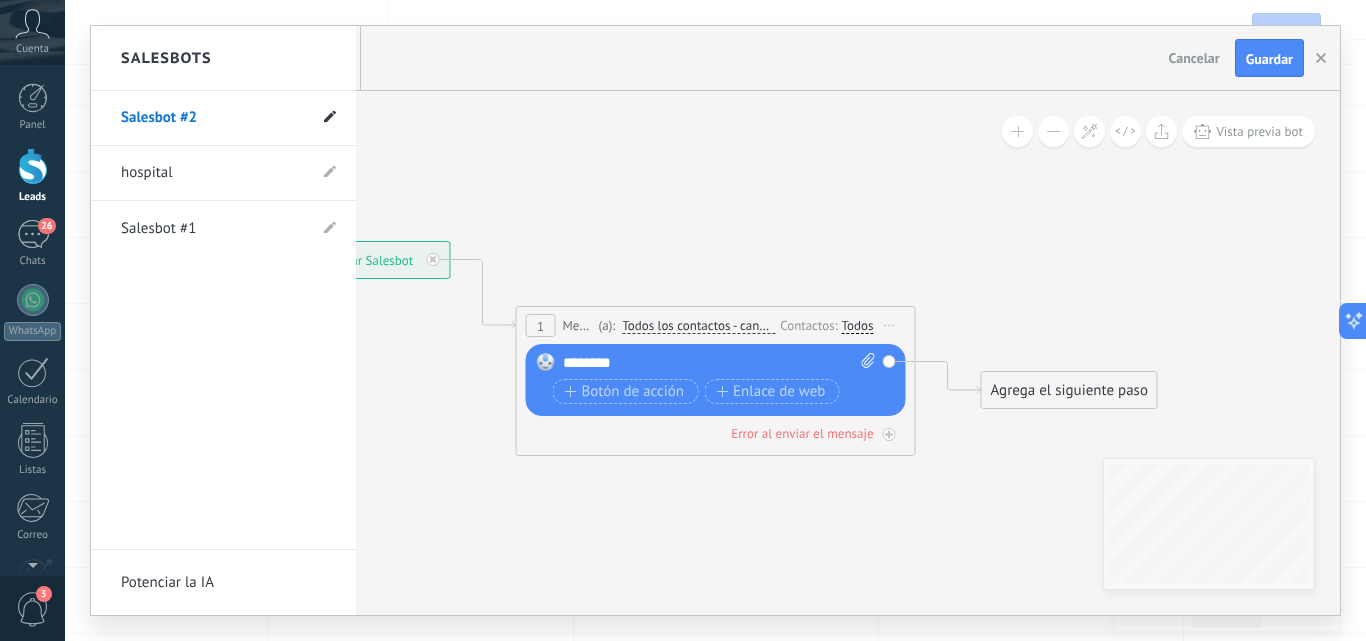 click 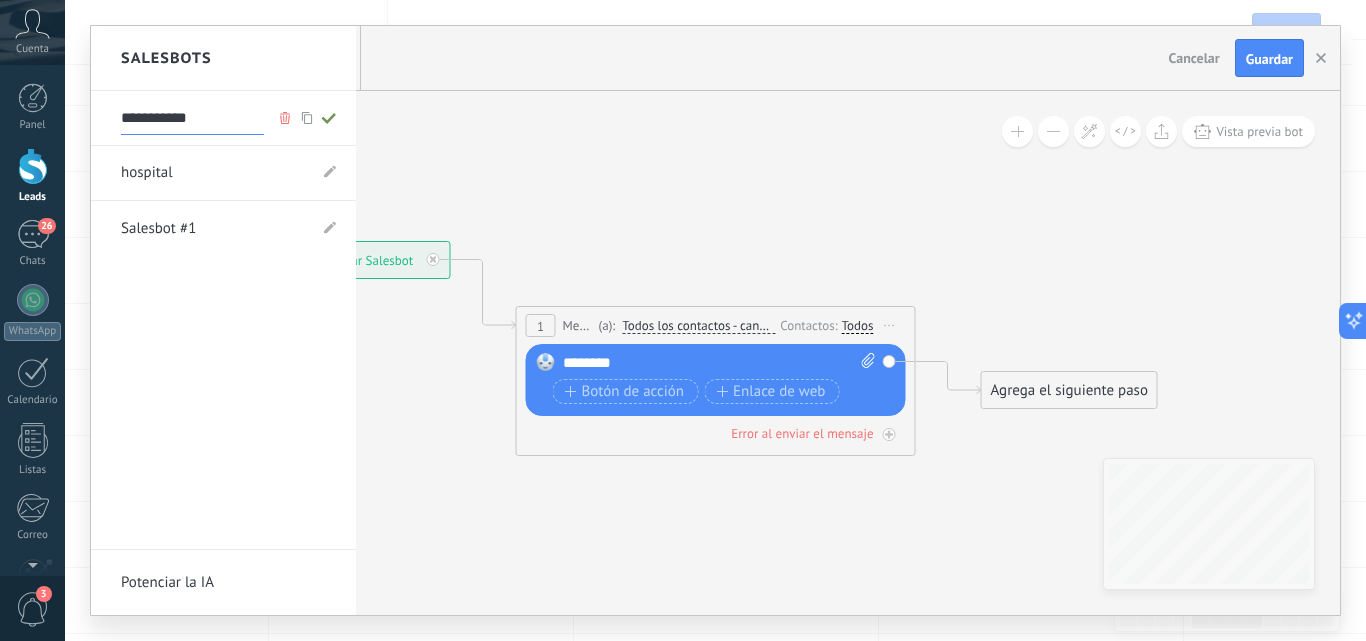 click on "**********" at bounding box center [192, 119] 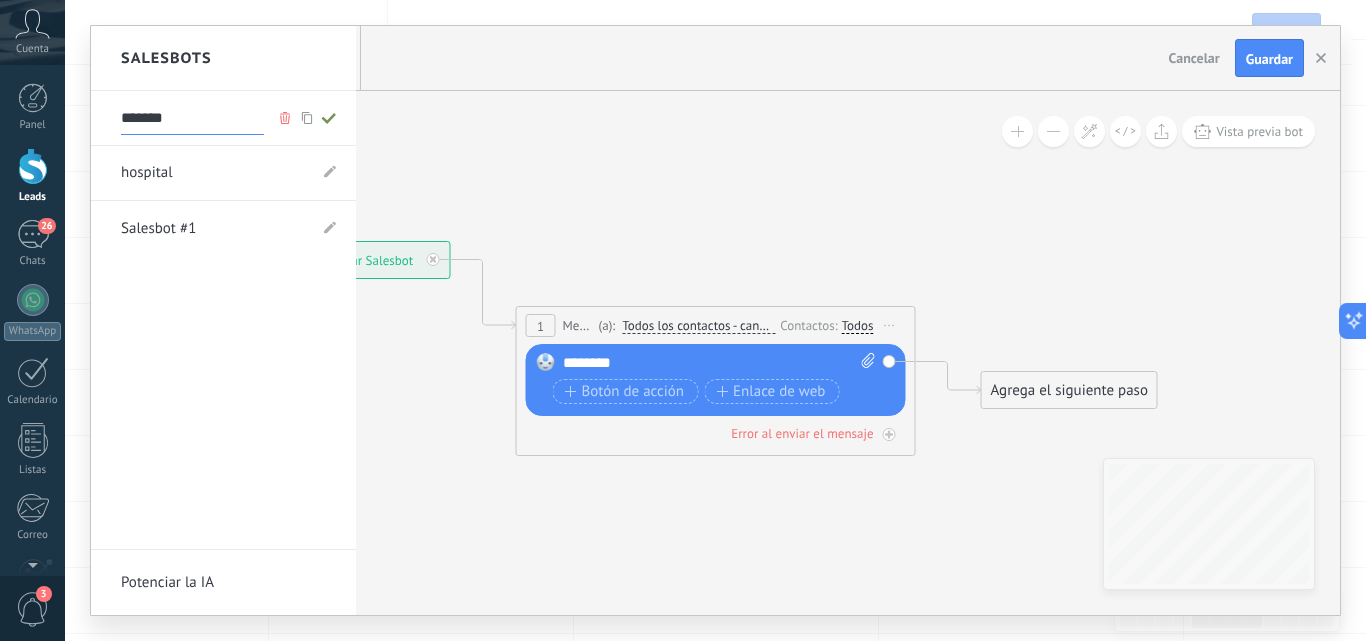type on "********" 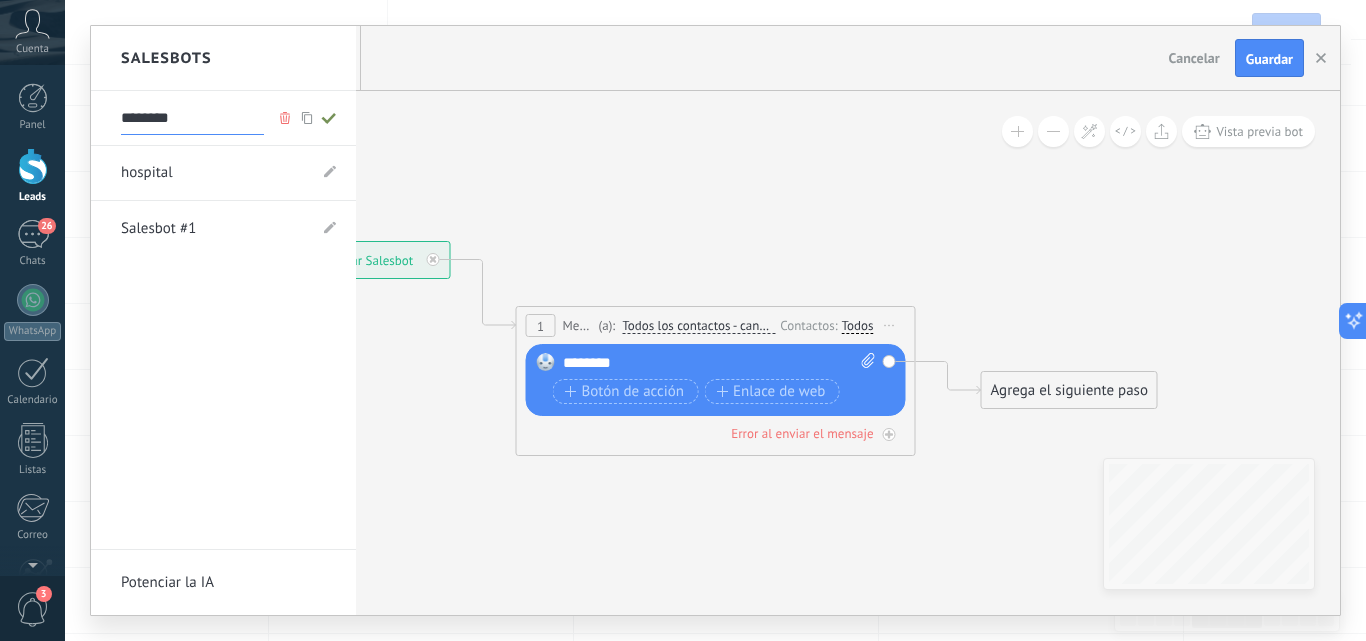 click 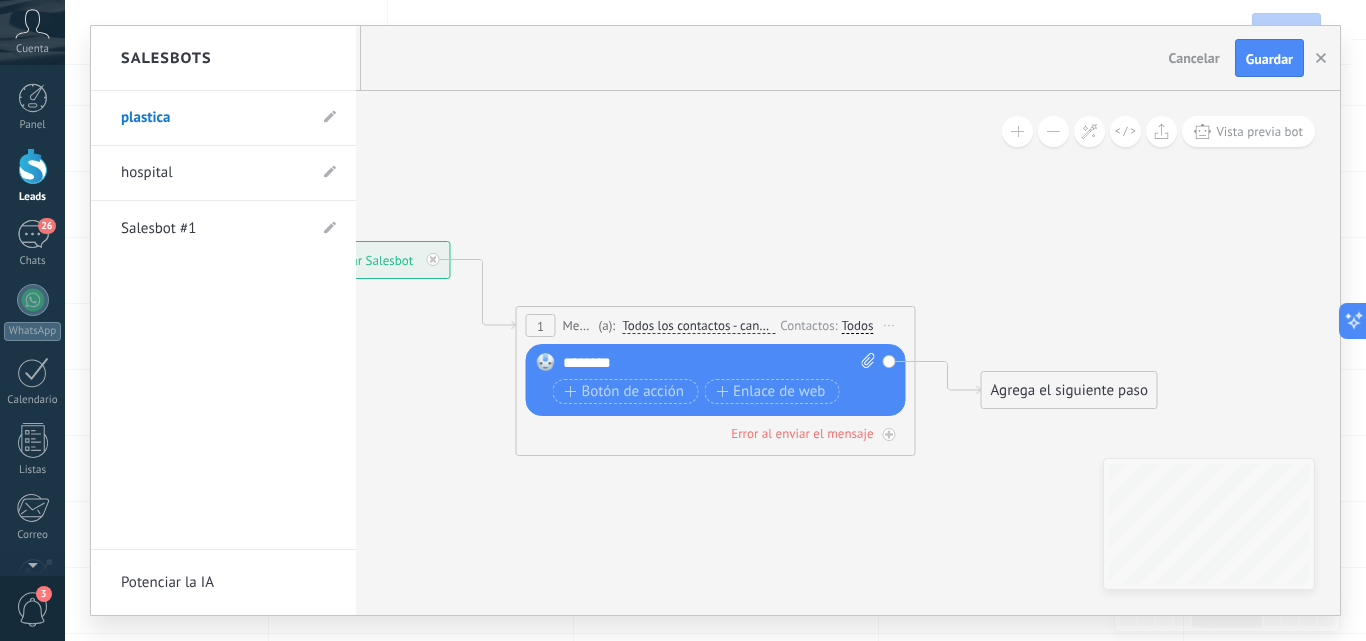 click at bounding box center (715, 320) 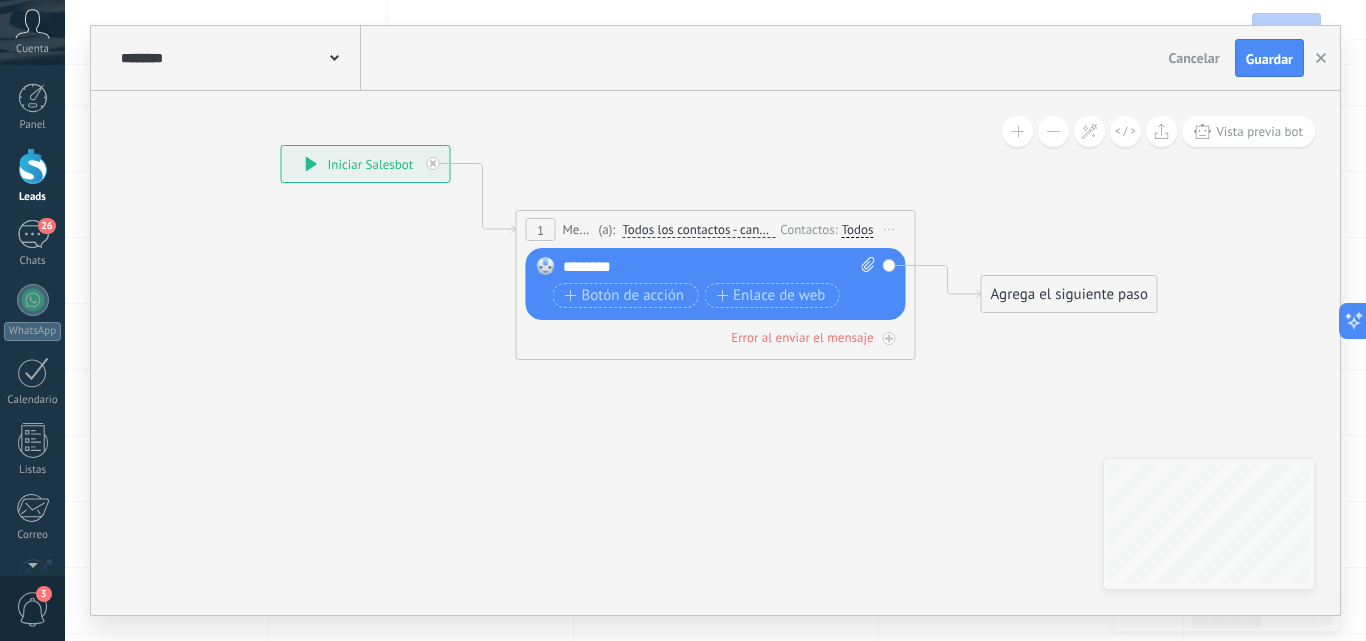 click on "Agrega el siguiente paso" at bounding box center (1069, 294) 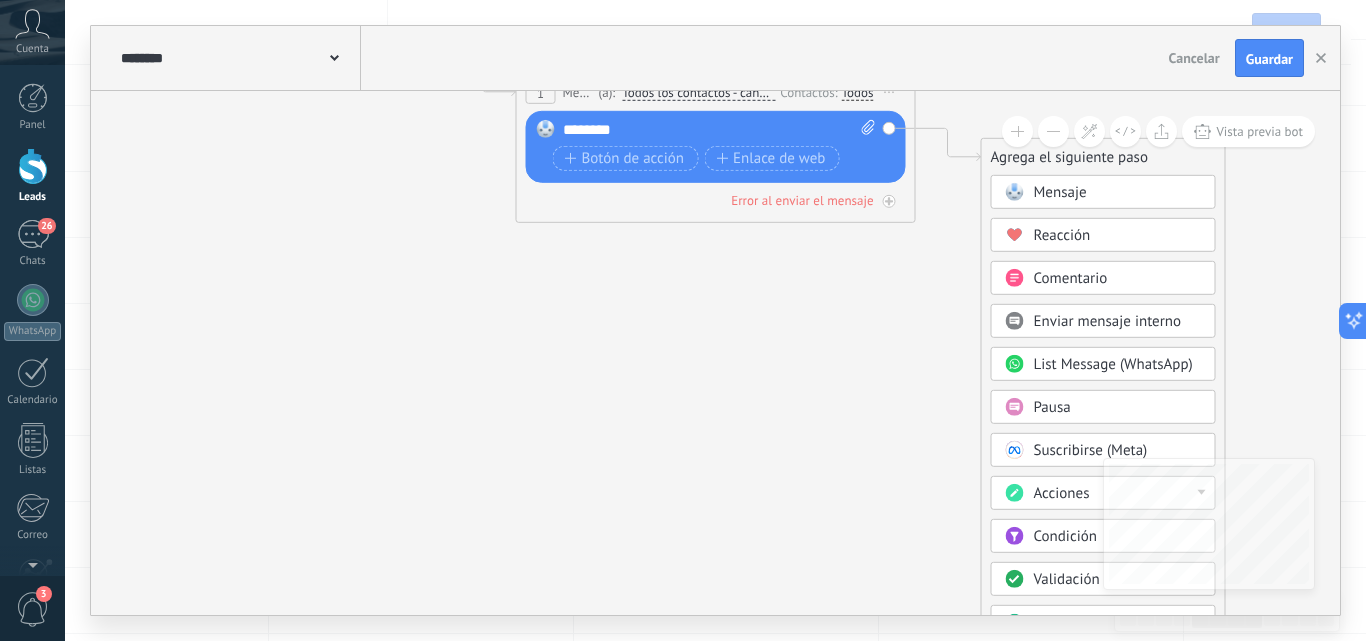 click on "Acciones" at bounding box center [1062, 493] 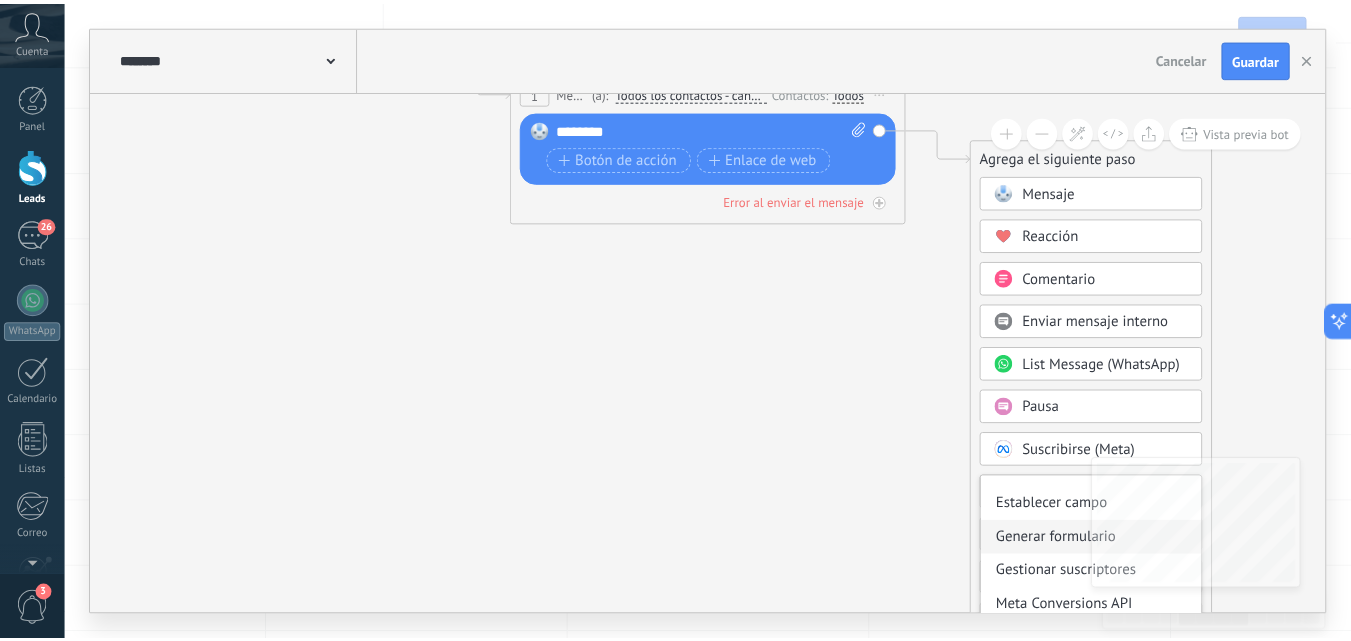 scroll, scrollTop: 229, scrollLeft: 0, axis: vertical 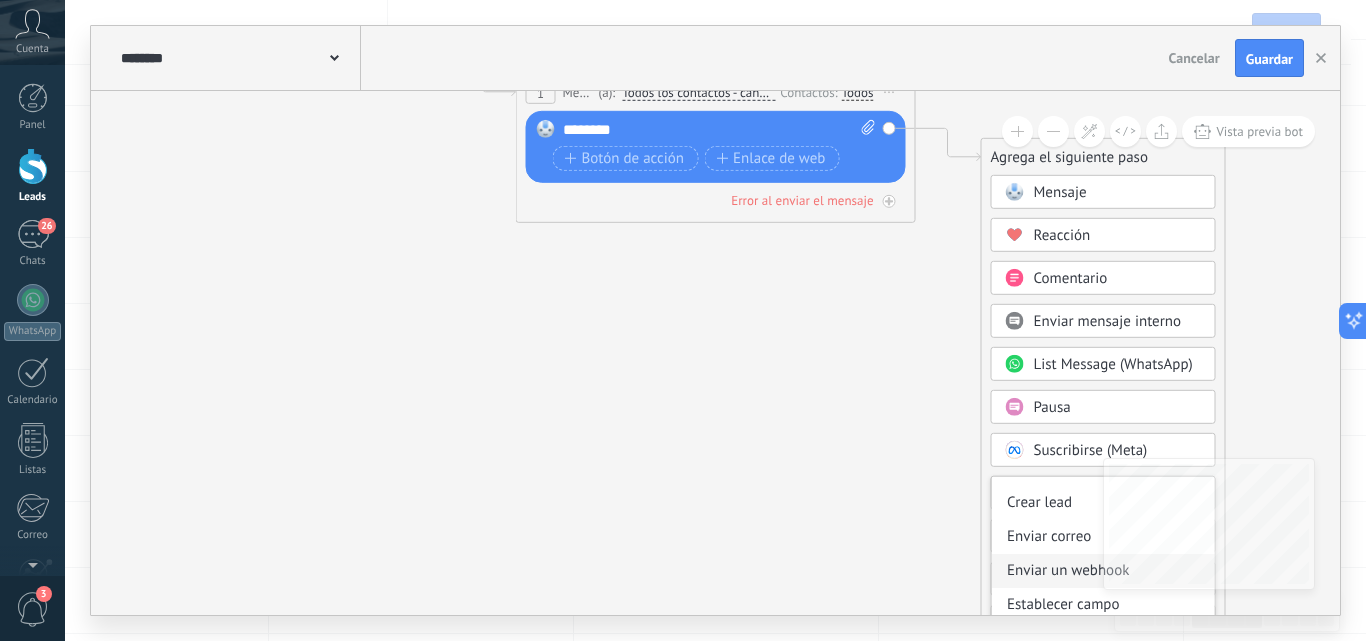 click on "Enviar un webhook" at bounding box center (1103, 571) 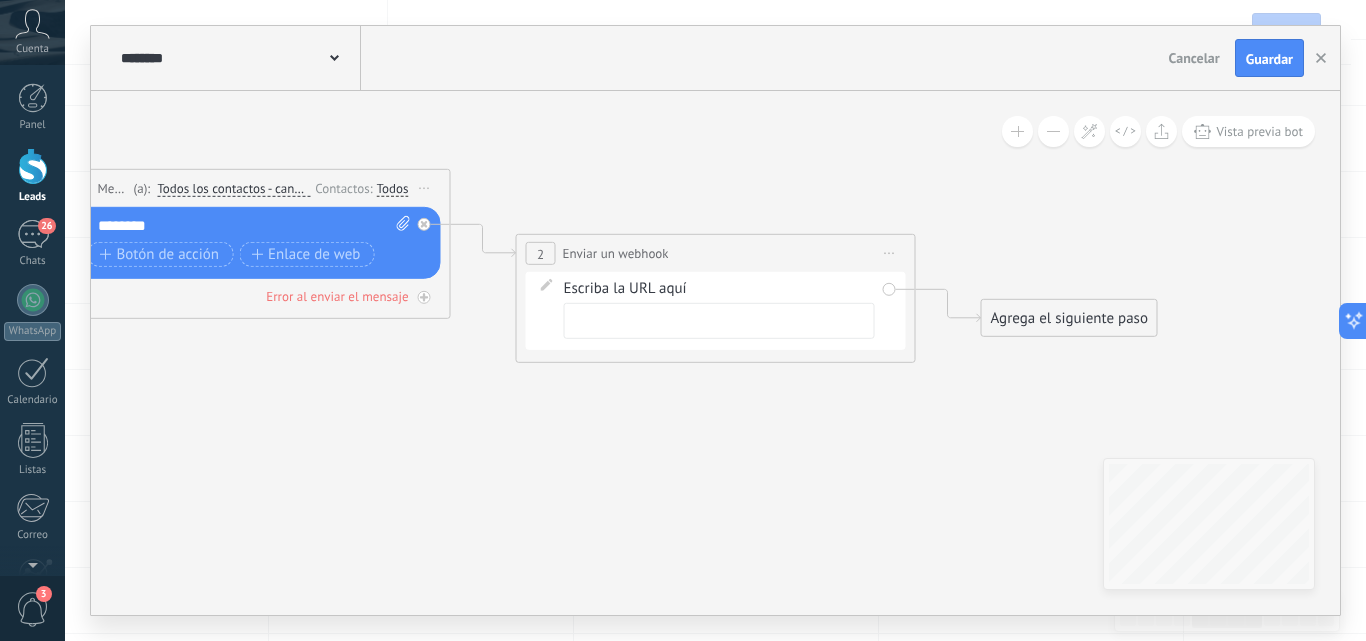 click at bounding box center (719, 321) 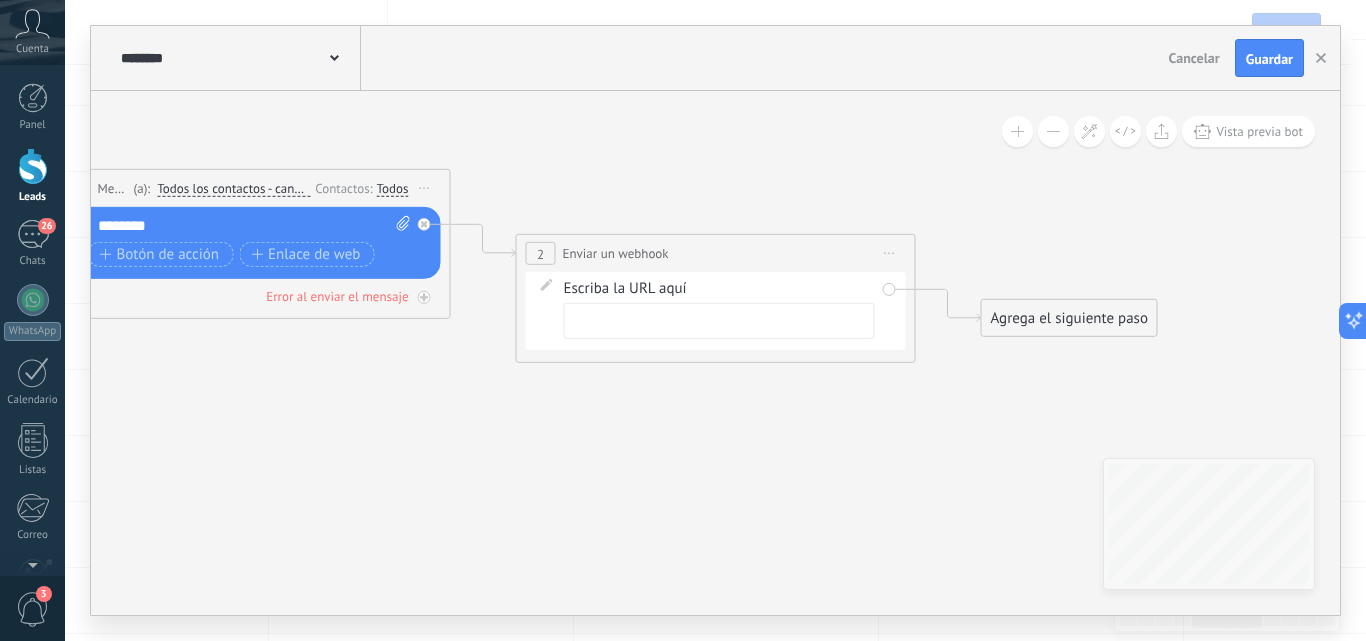 click on "Iniciar vista previa aquí
Cambiar nombre
Duplicar
[GEOGRAPHIC_DATA]" at bounding box center [890, 253] 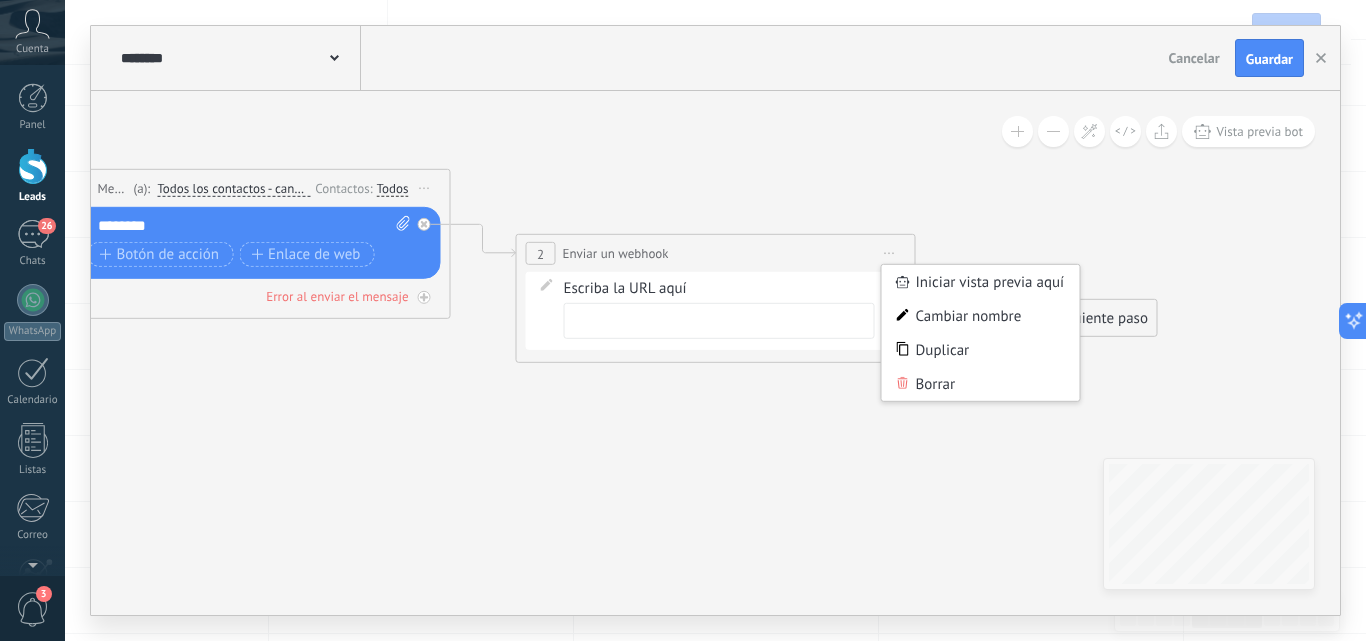 click on "Iniciar vista previa aquí
Cambiar nombre
Duplicar
[GEOGRAPHIC_DATA]" at bounding box center (890, 253) 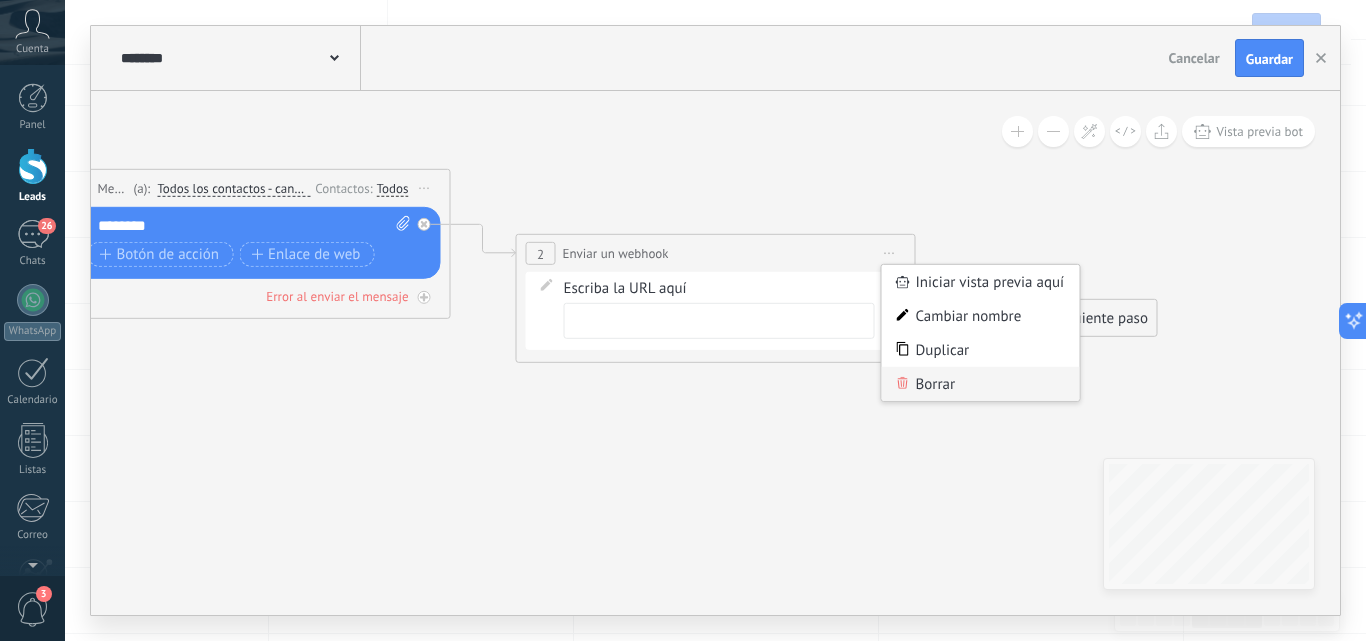 click on "Borrar" at bounding box center (981, 384) 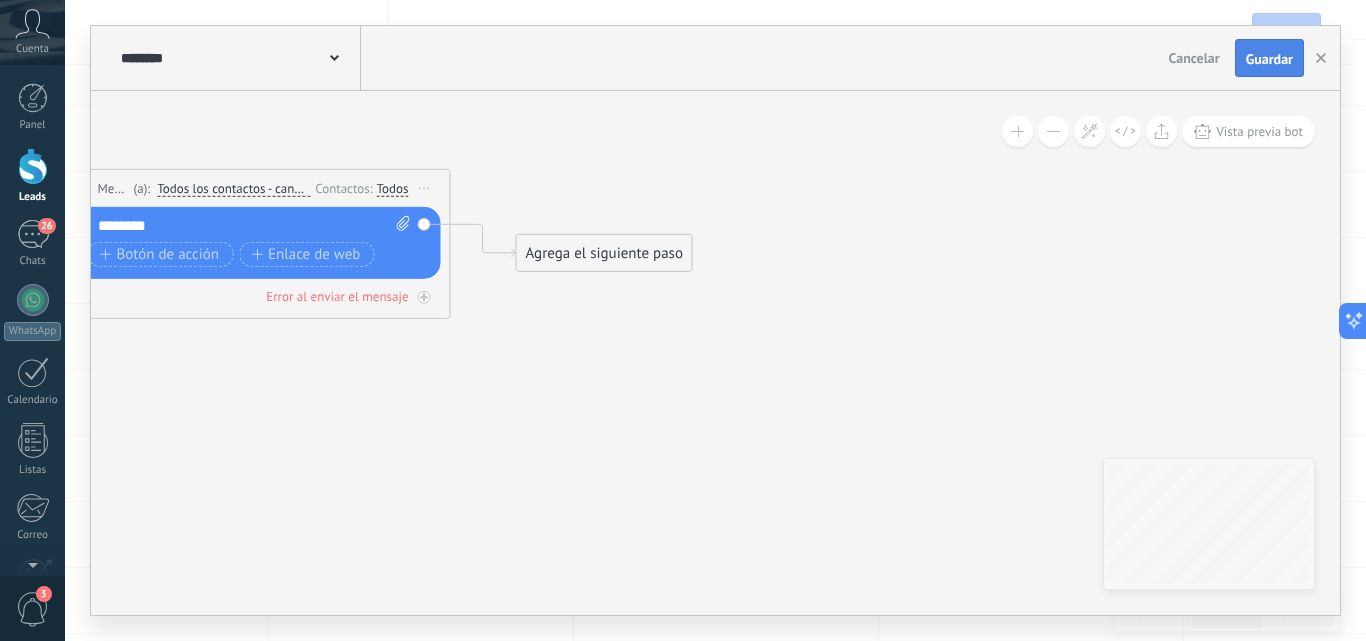 click on "Guardar" at bounding box center [1269, 58] 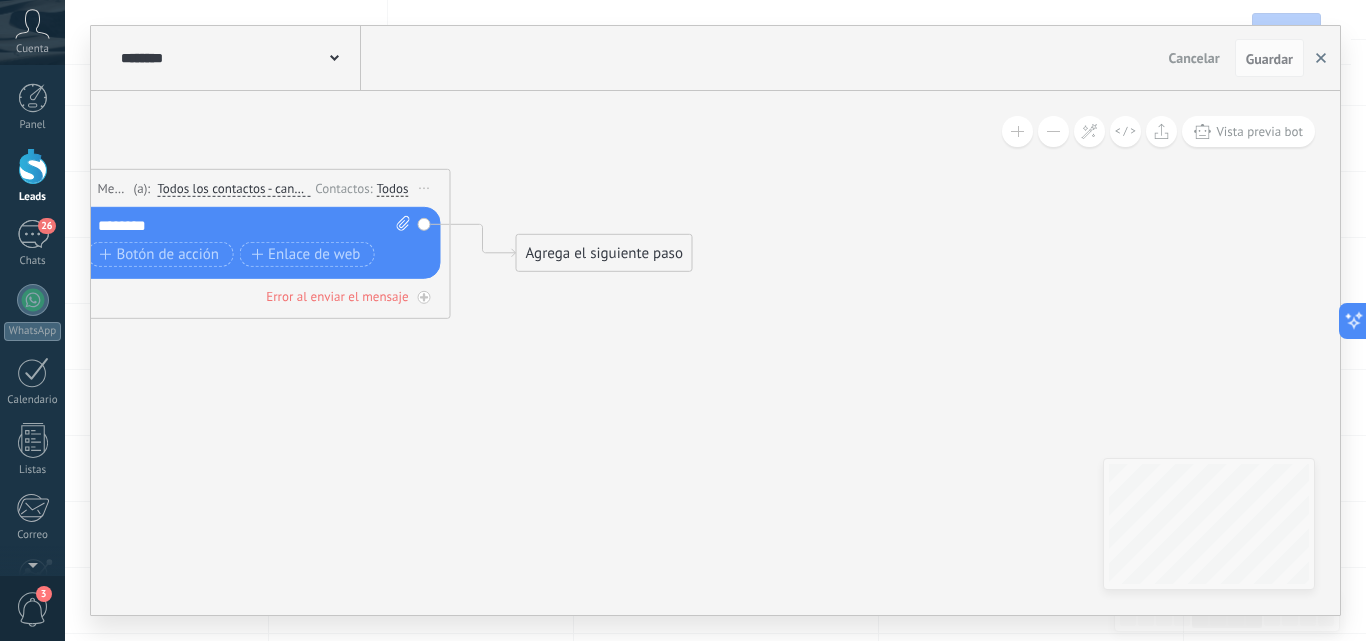 click at bounding box center (1321, 58) 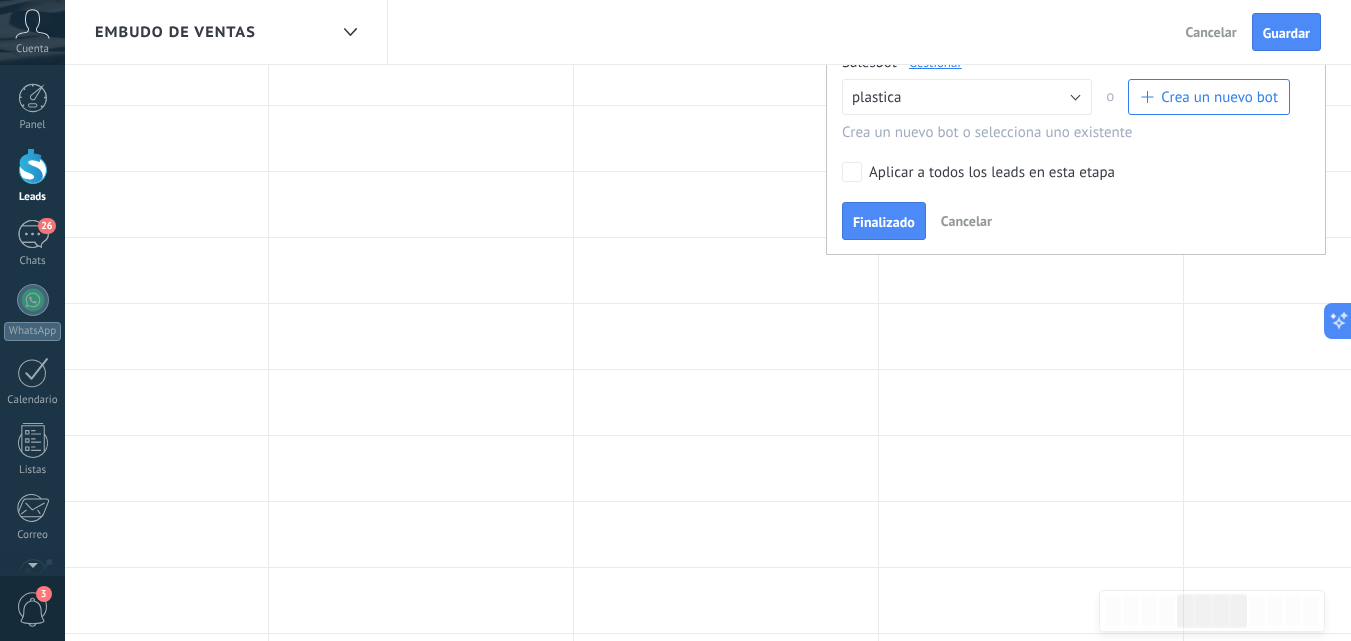 click on "Finalizado" at bounding box center (884, 222) 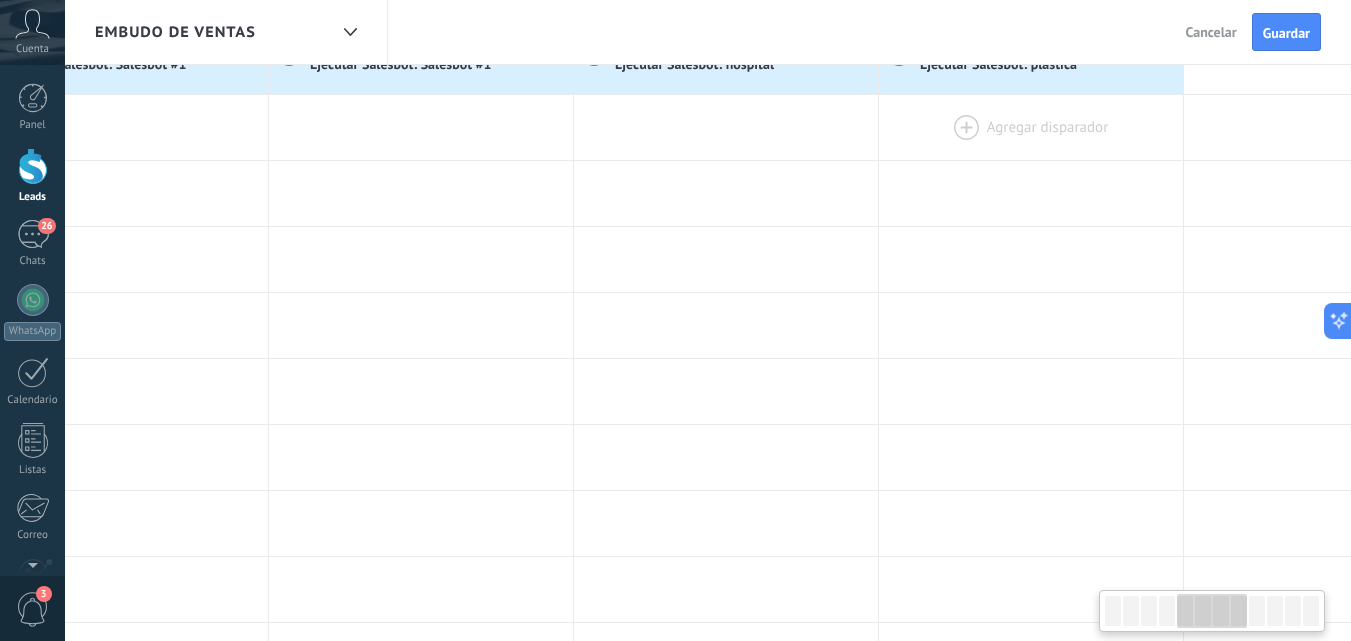scroll, scrollTop: 0, scrollLeft: 0, axis: both 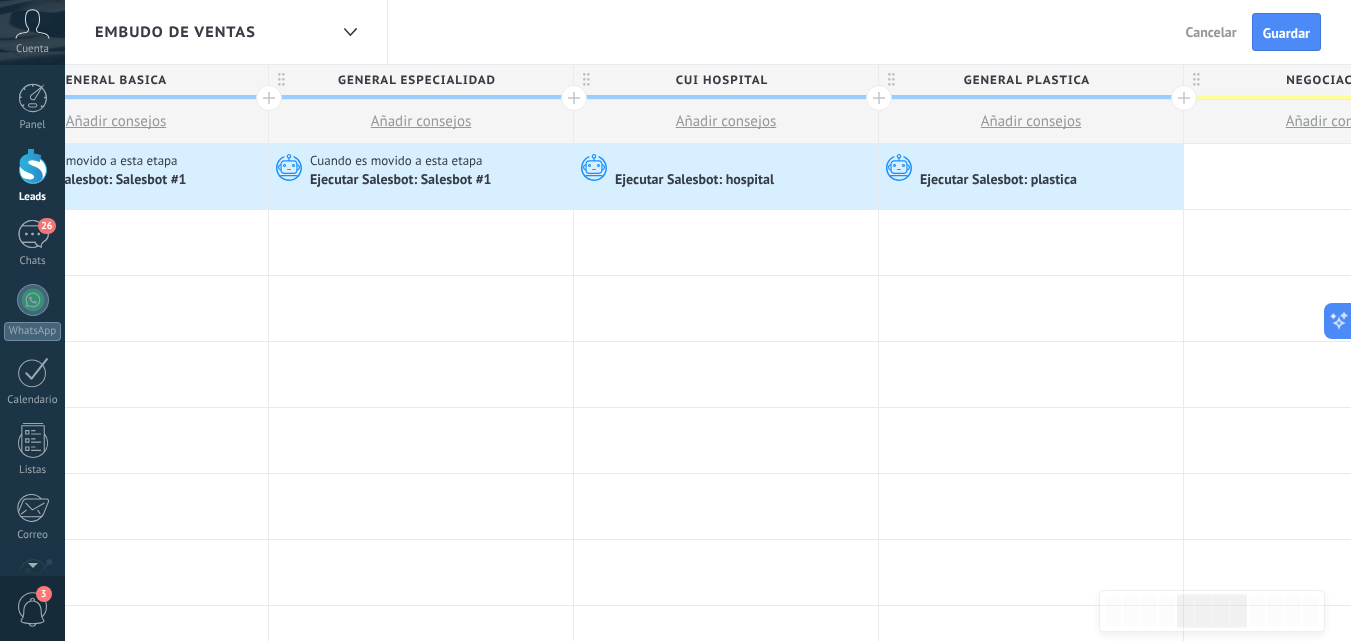 click on "cui hospital" at bounding box center (721, 80) 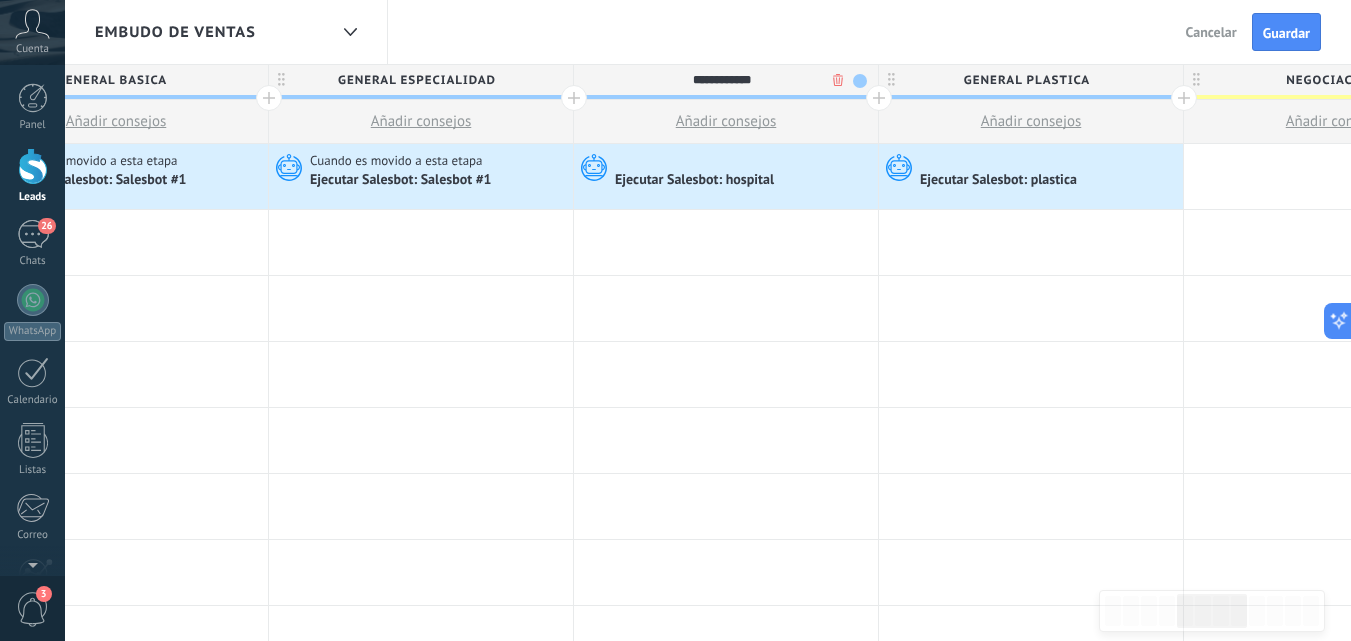 drag, startPoint x: 732, startPoint y: 76, endPoint x: 1277, endPoint y: 22, distance: 547.6687 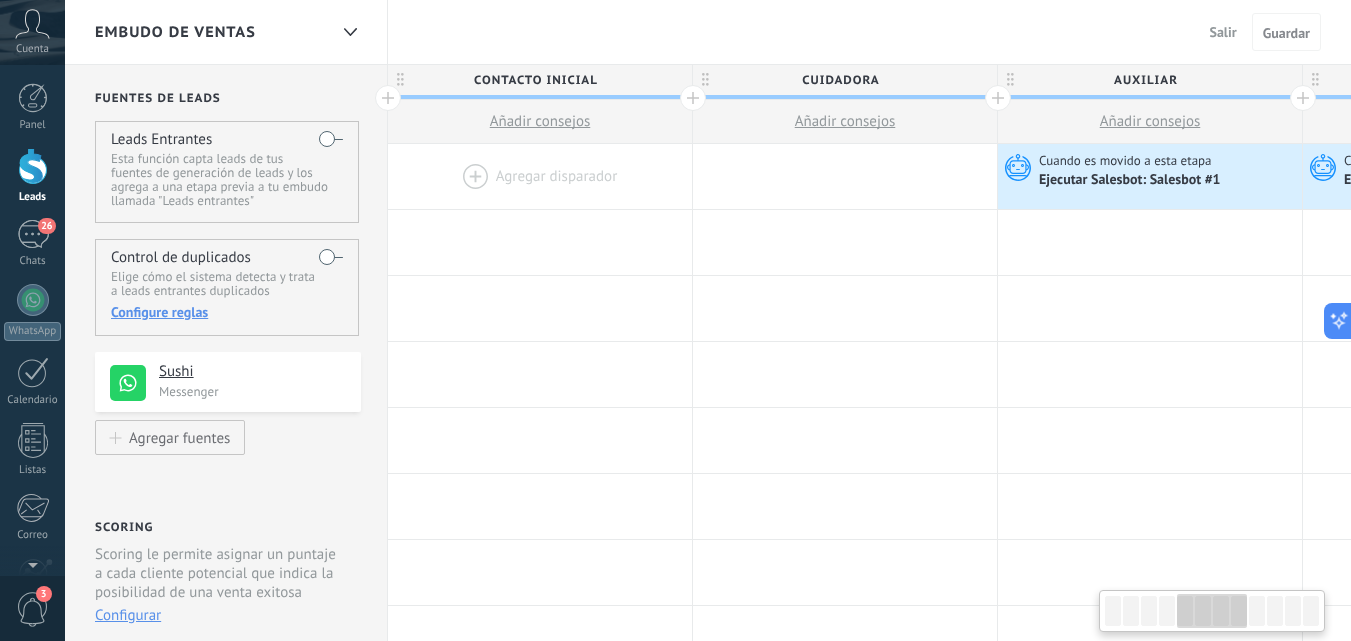 scroll, scrollTop: 0, scrollLeft: 1339, axis: horizontal 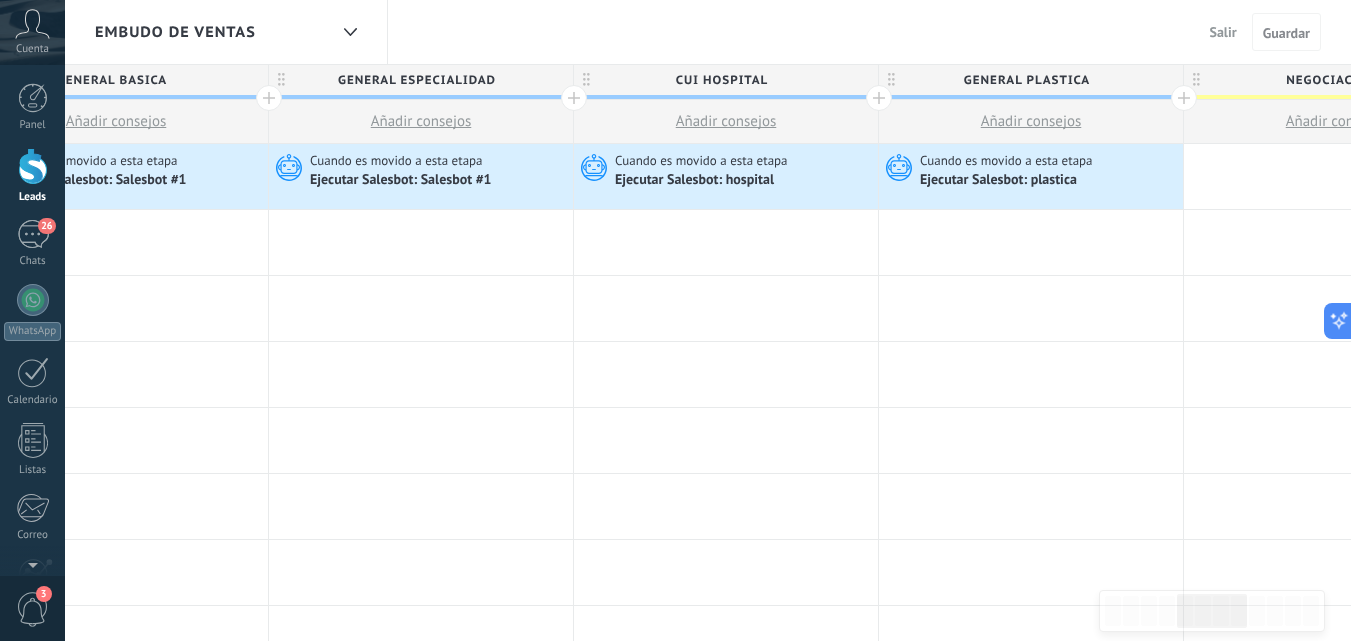 click on "Salir" at bounding box center [1223, 32] 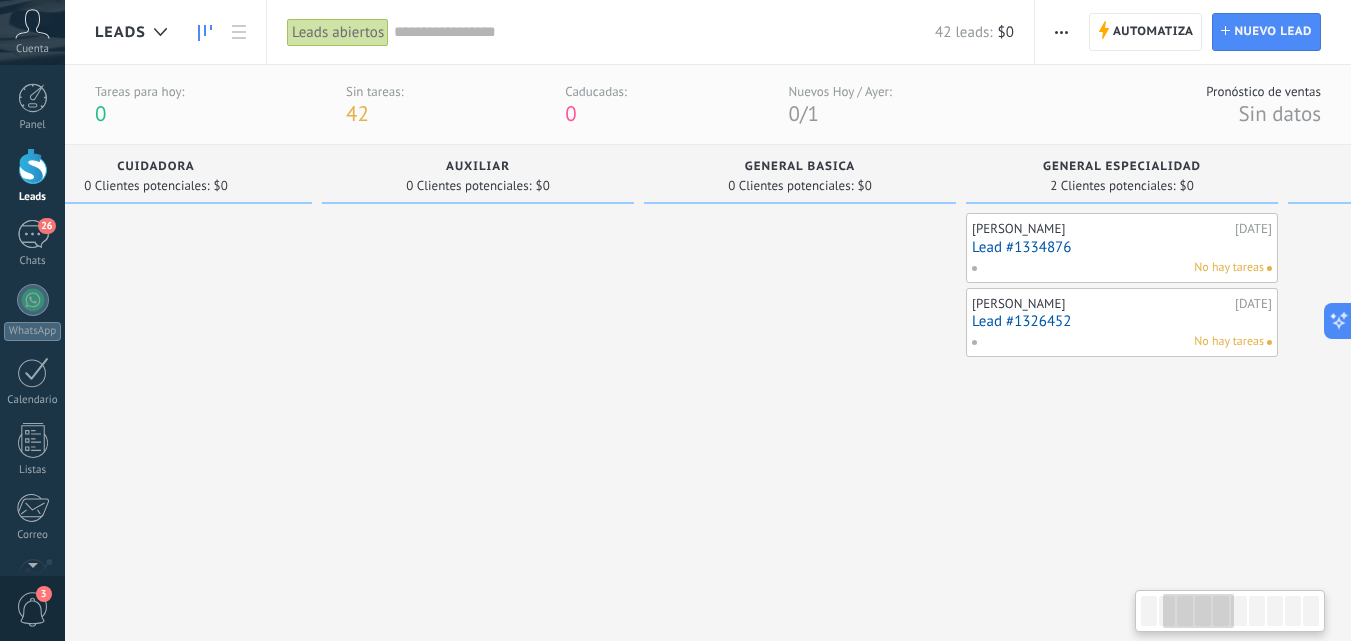 drag, startPoint x: 893, startPoint y: 310, endPoint x: 476, endPoint y: 310, distance: 417 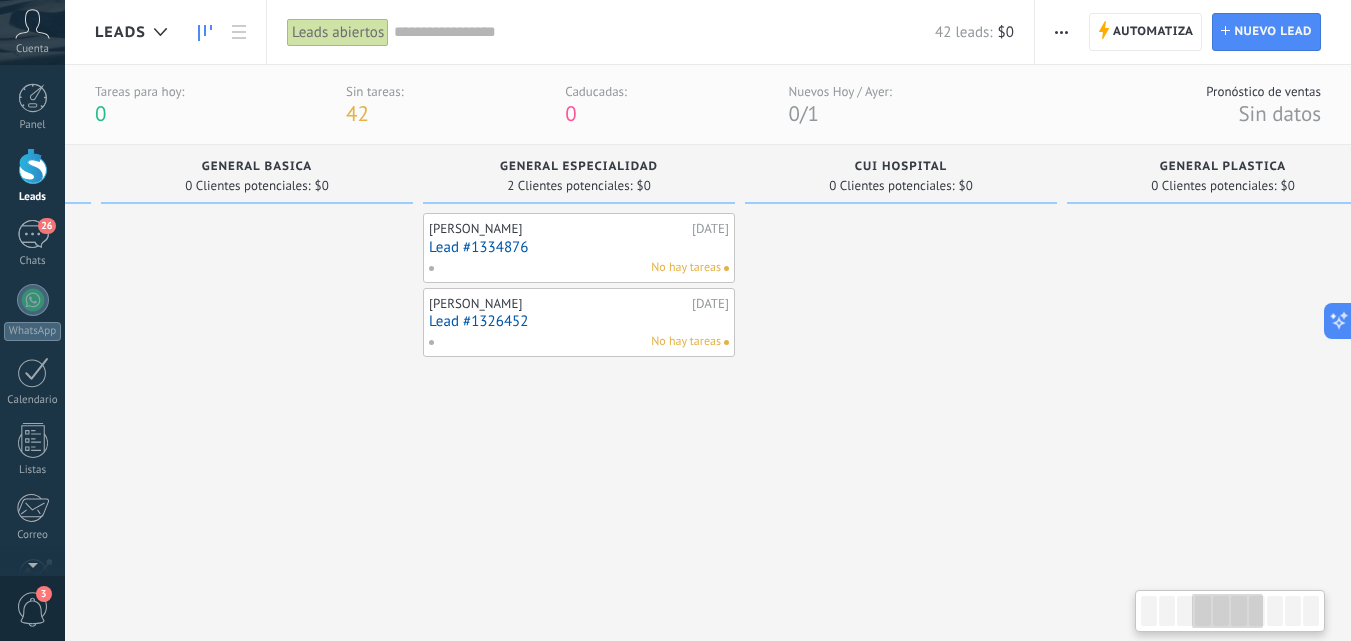 drag, startPoint x: 835, startPoint y: 288, endPoint x: 747, endPoint y: 184, distance: 136.23509 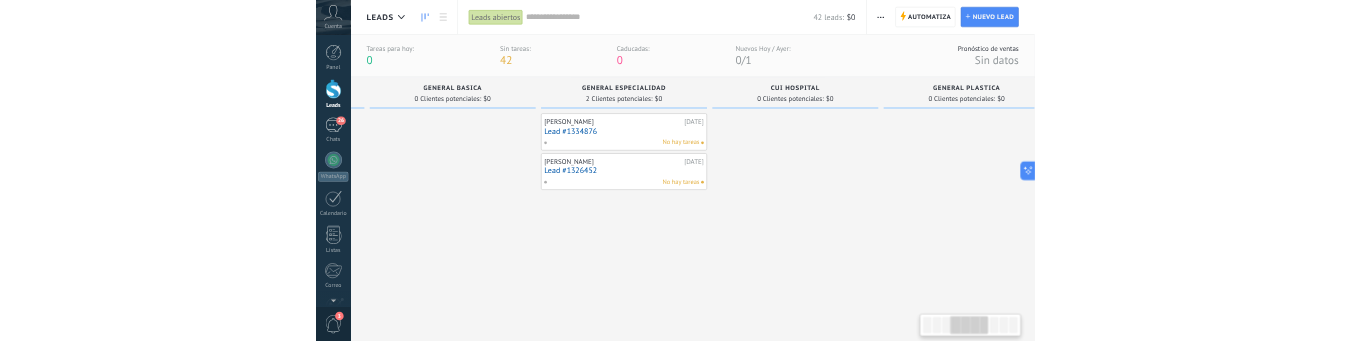 scroll, scrollTop: 0, scrollLeft: 968, axis: horizontal 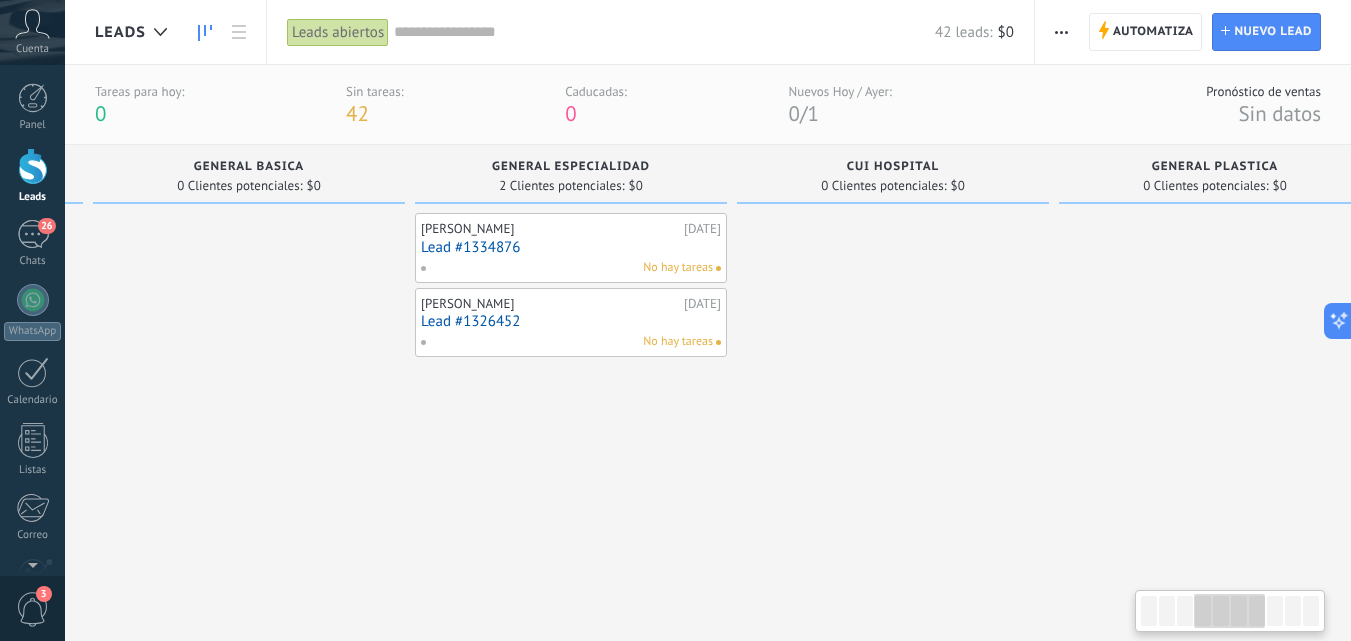 type on "**********" 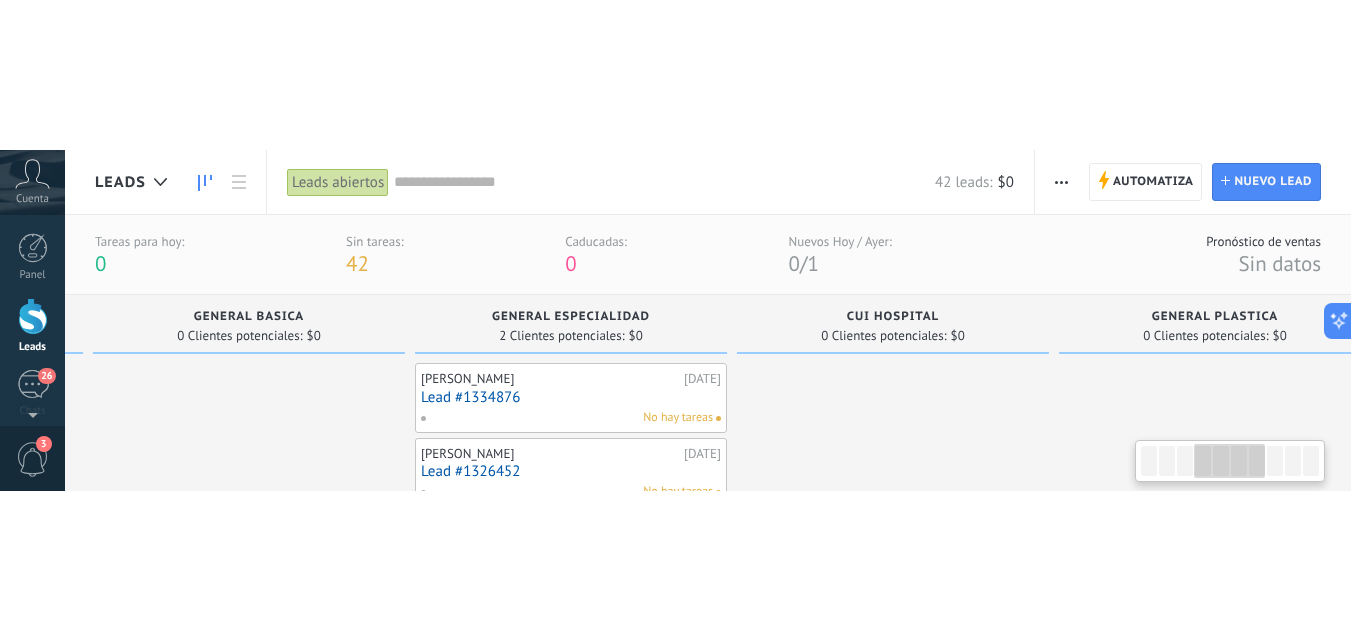 scroll, scrollTop: 30, scrollLeft: 0, axis: vertical 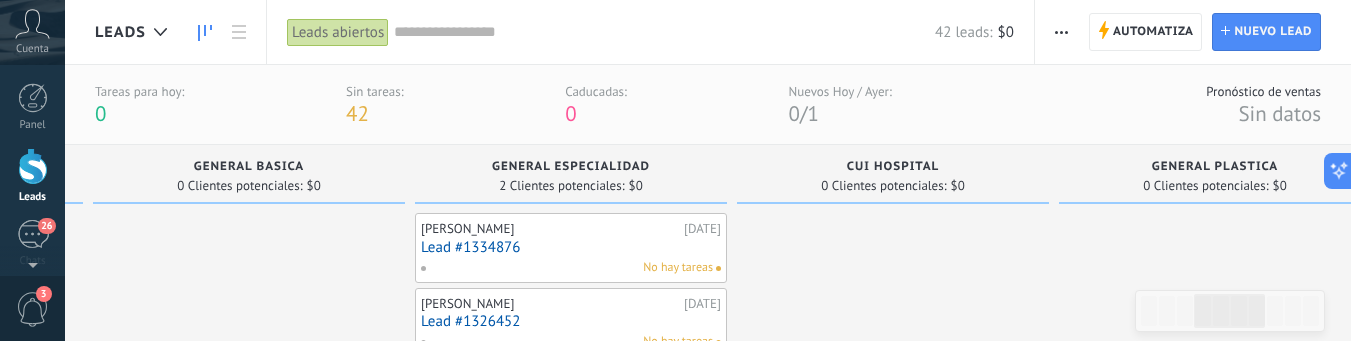 click on "general plastica" at bounding box center [1215, 167] 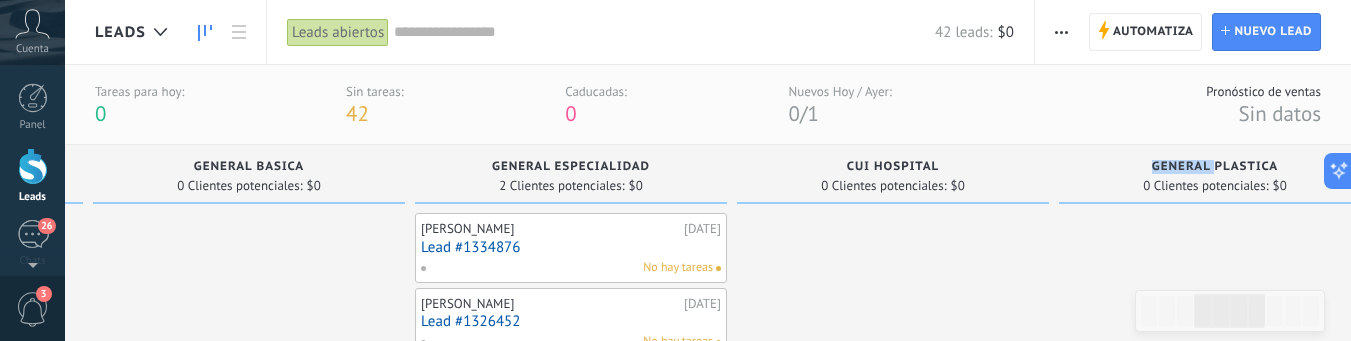 click on "general plastica" at bounding box center (1215, 167) 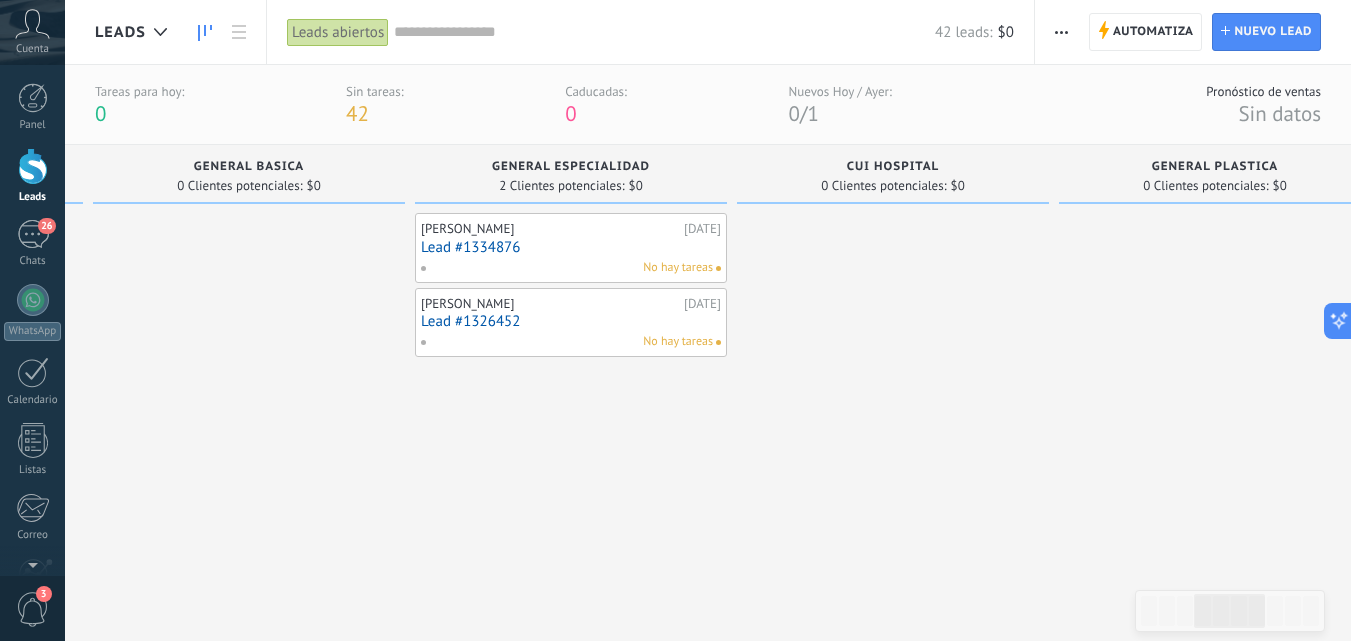 click at bounding box center (893, 984) 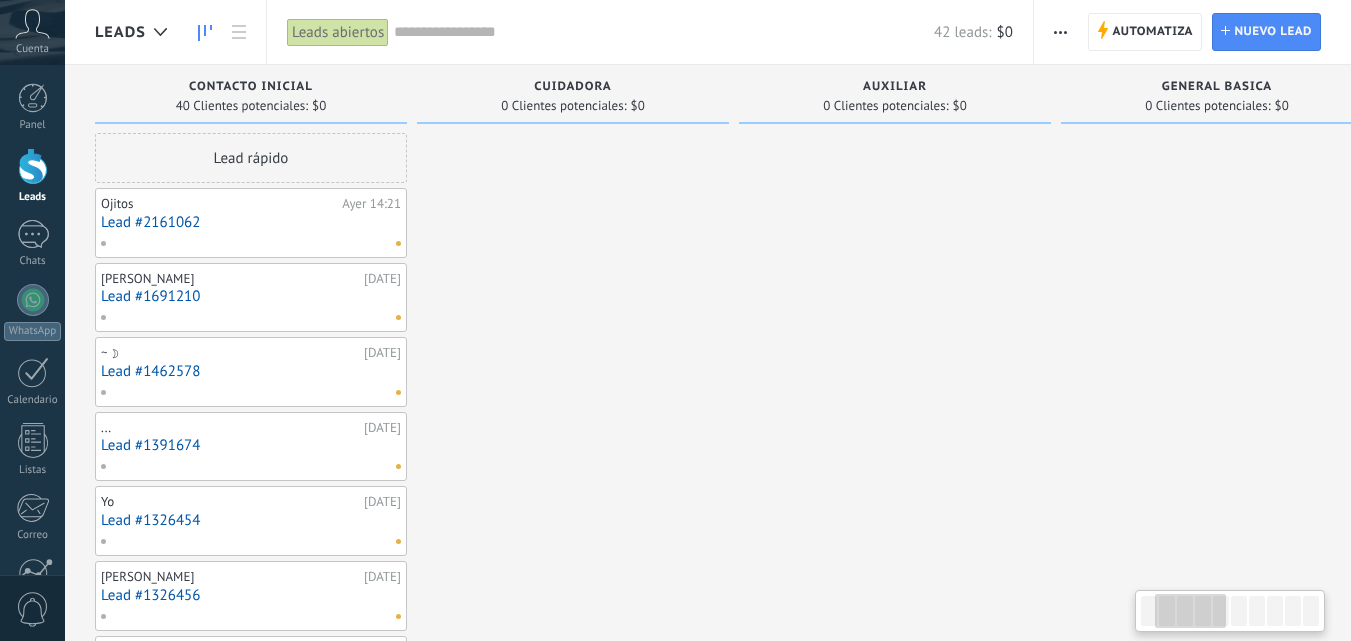click at bounding box center [1217, 904] 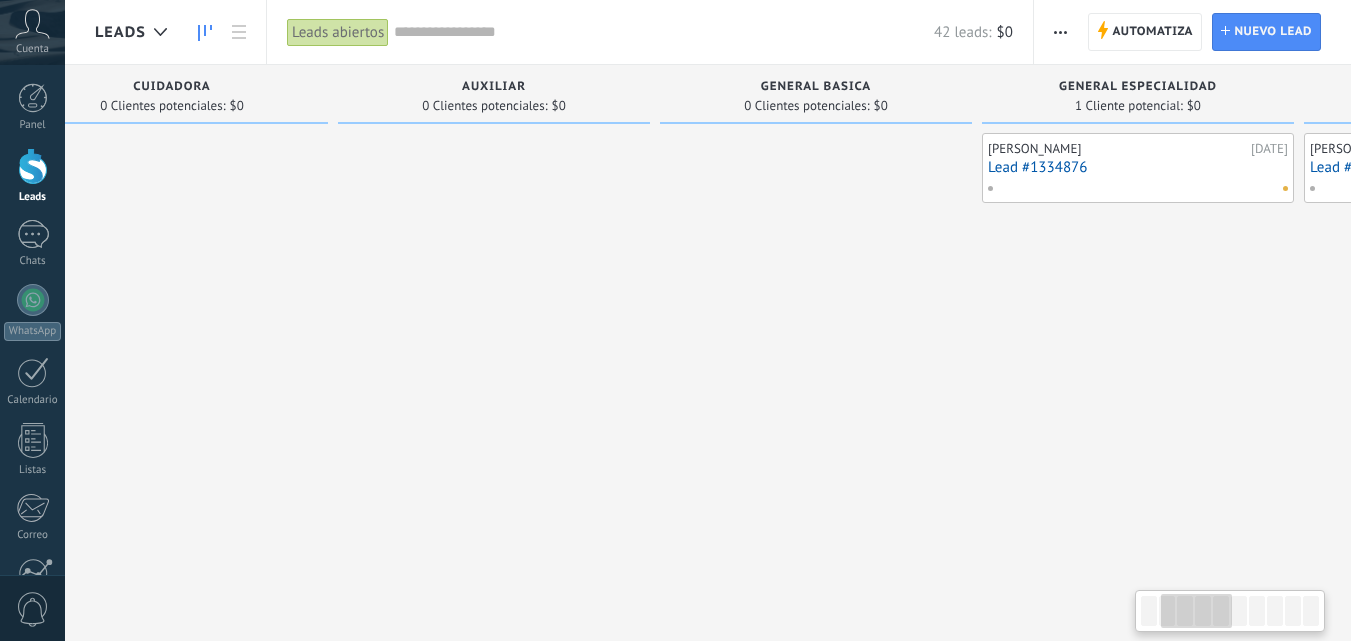 scroll, scrollTop: 0, scrollLeft: 0, axis: both 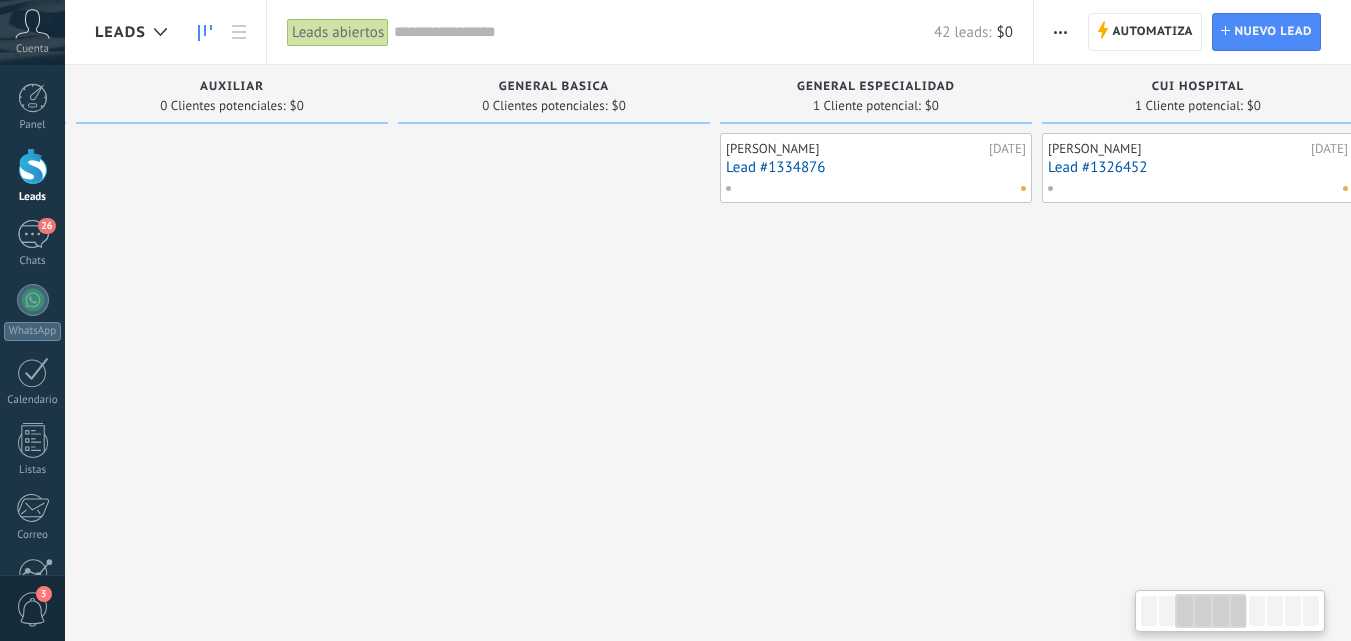 drag, startPoint x: 1074, startPoint y: 353, endPoint x: 812, endPoint y: 390, distance: 264.5997 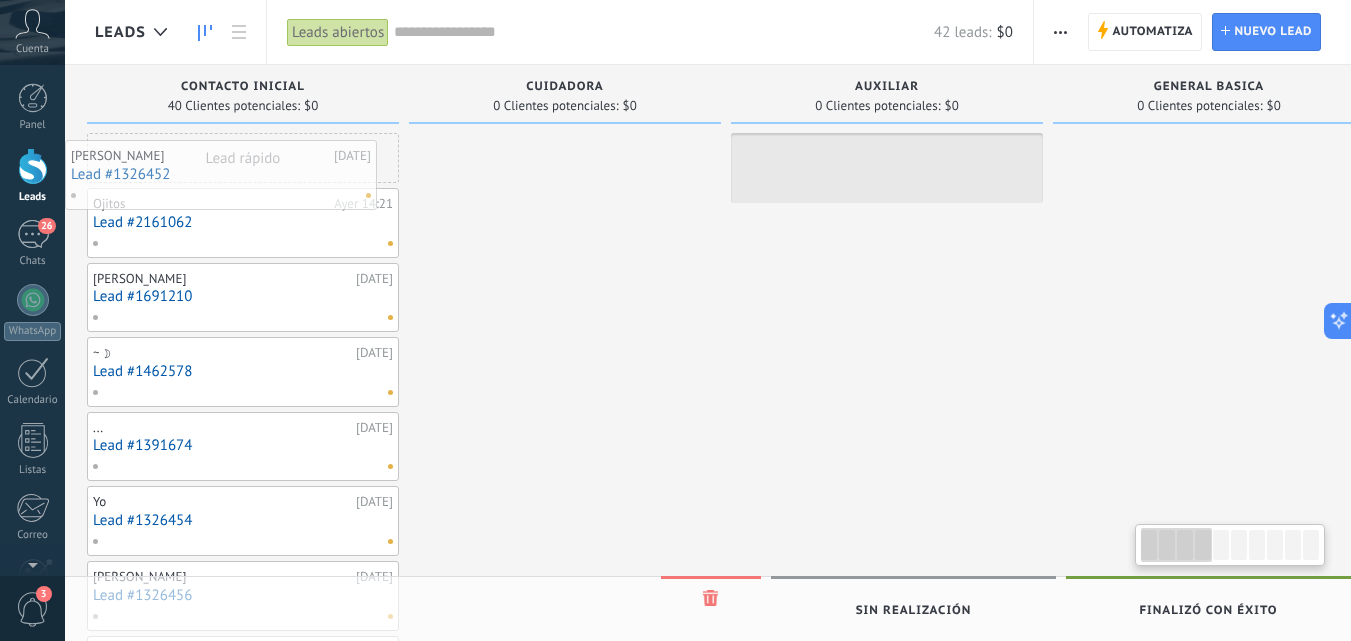 scroll, scrollTop: 0, scrollLeft: 0, axis: both 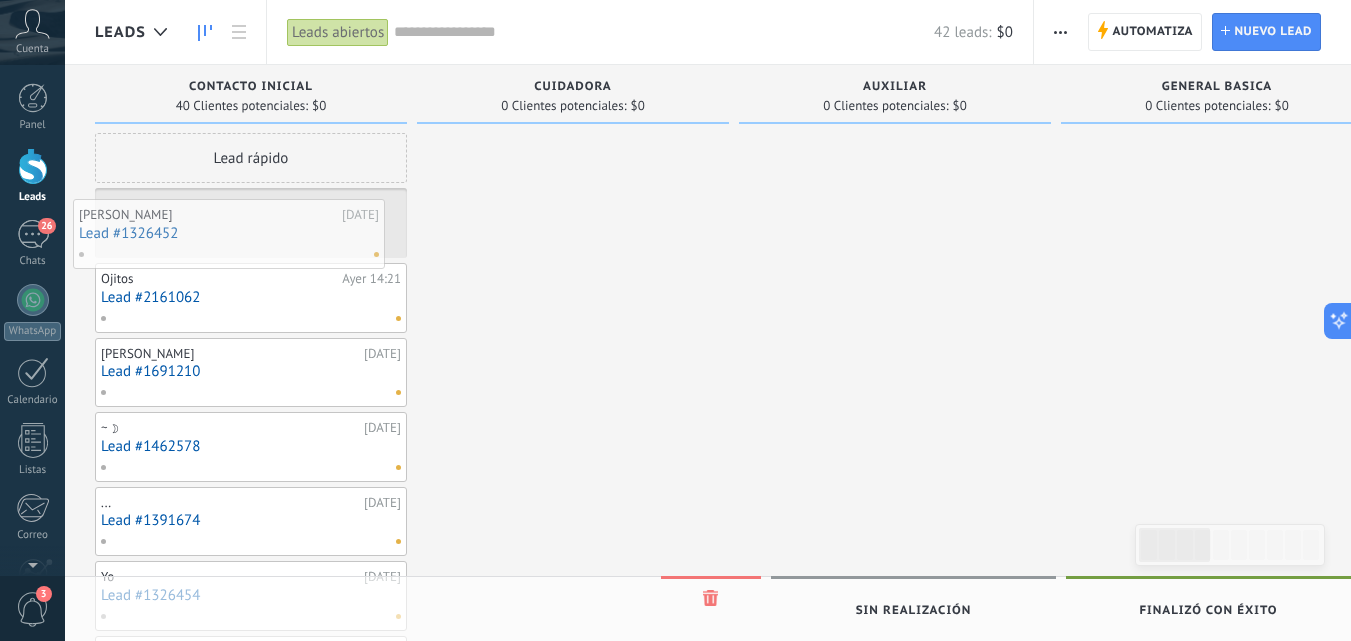 drag, startPoint x: 332, startPoint y: 202, endPoint x: 166, endPoint y: 250, distance: 172.80046 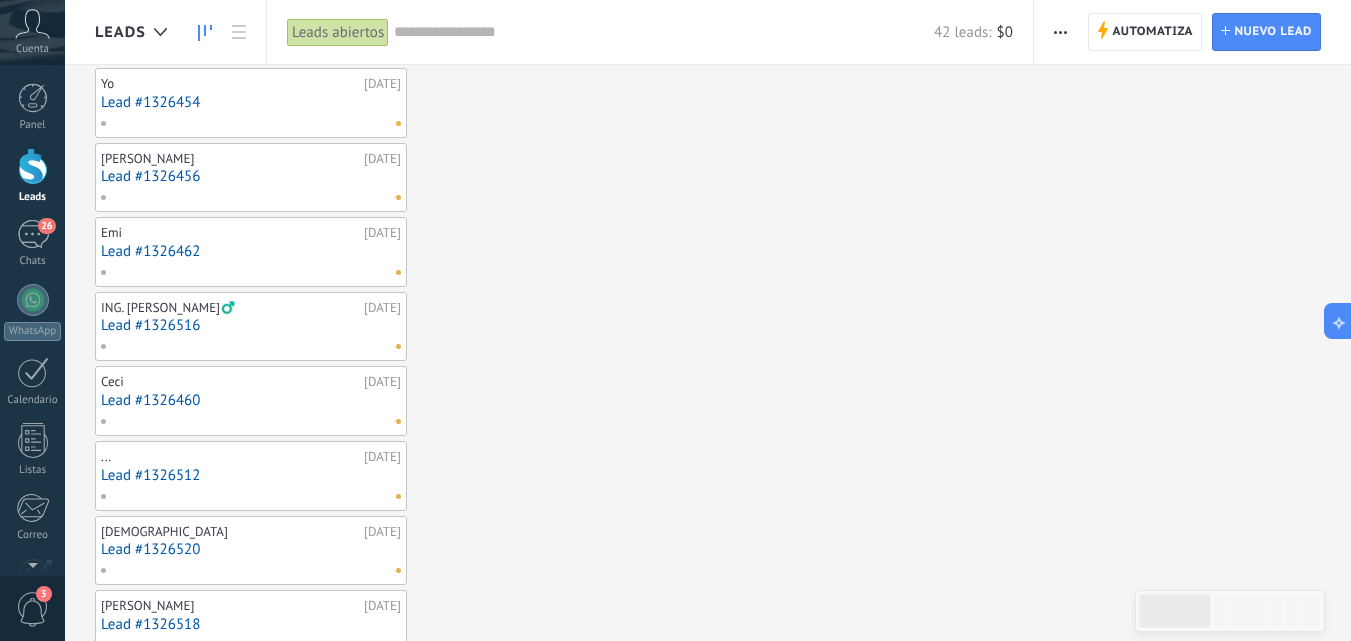 scroll, scrollTop: 600, scrollLeft: 0, axis: vertical 